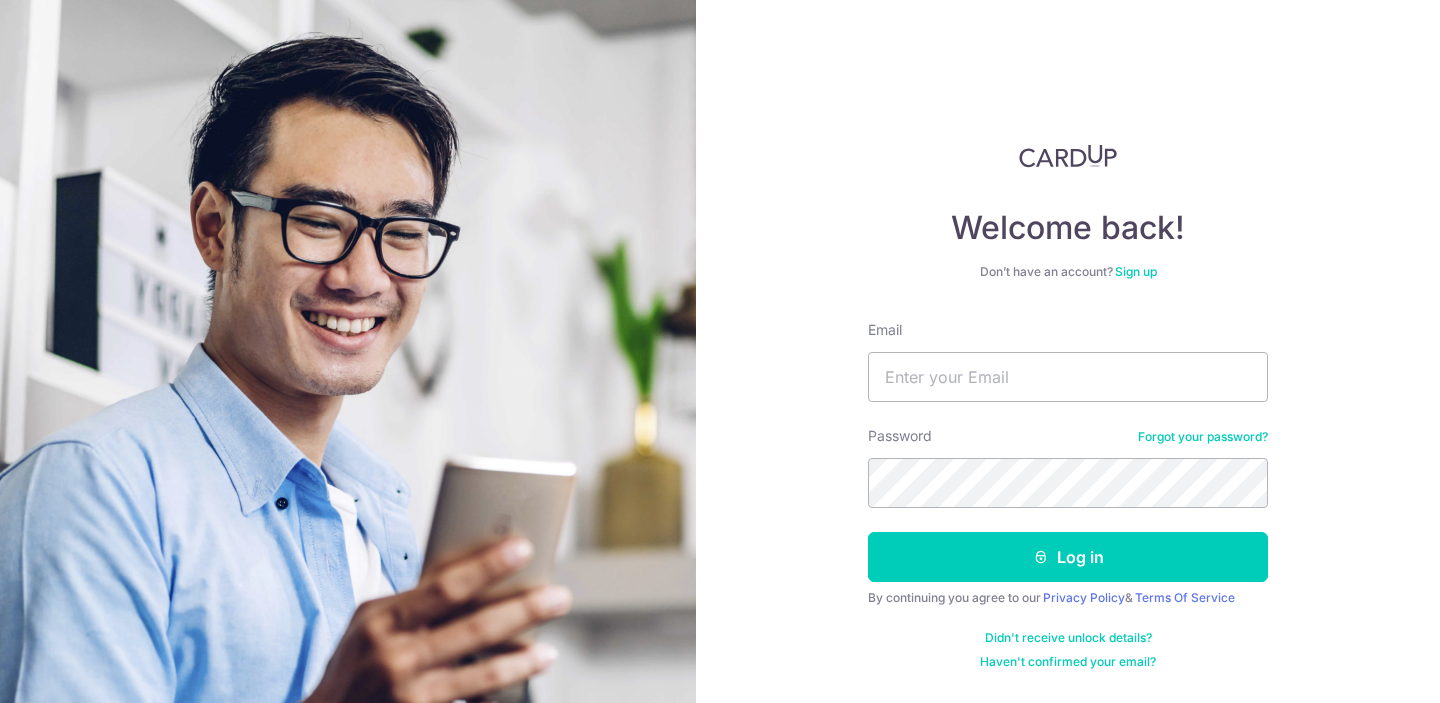 scroll, scrollTop: 0, scrollLeft: 0, axis: both 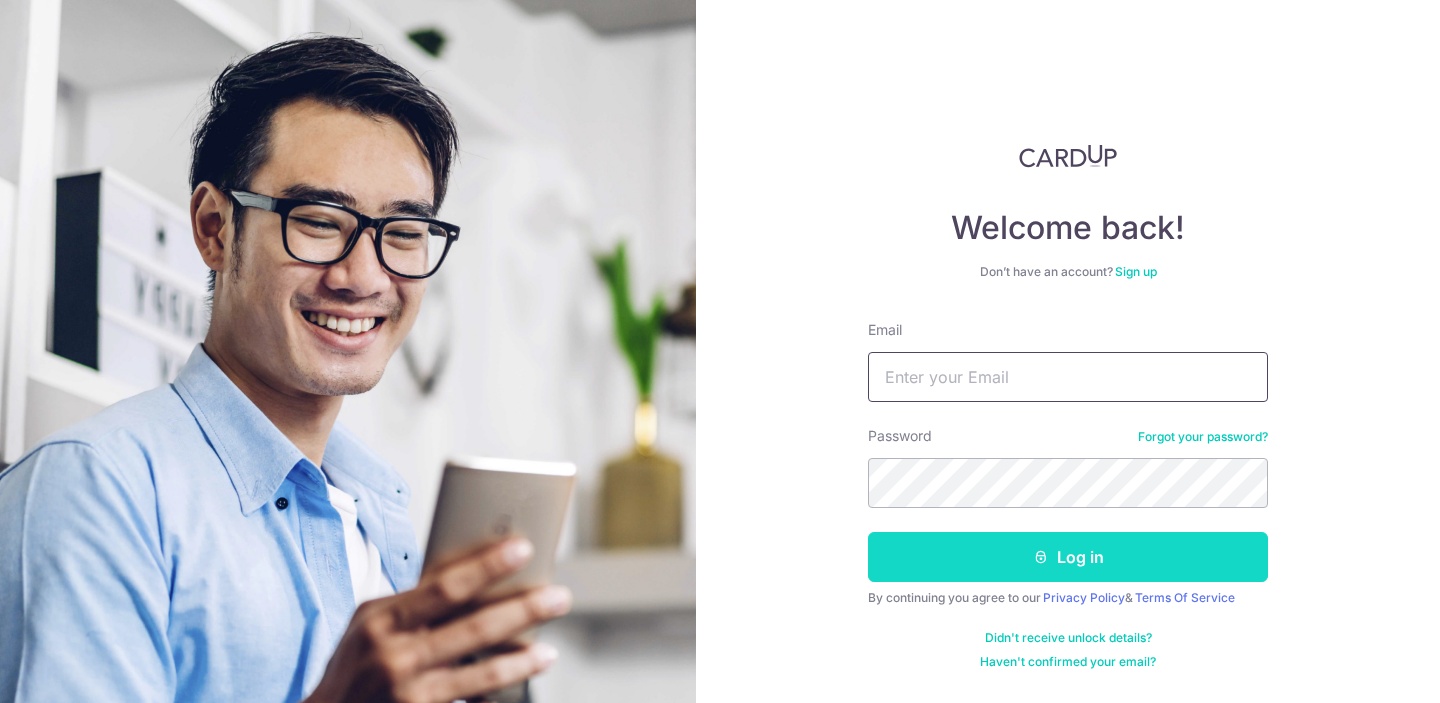 type on "[EMAIL_ADDRESS][DOMAIN_NAME]" 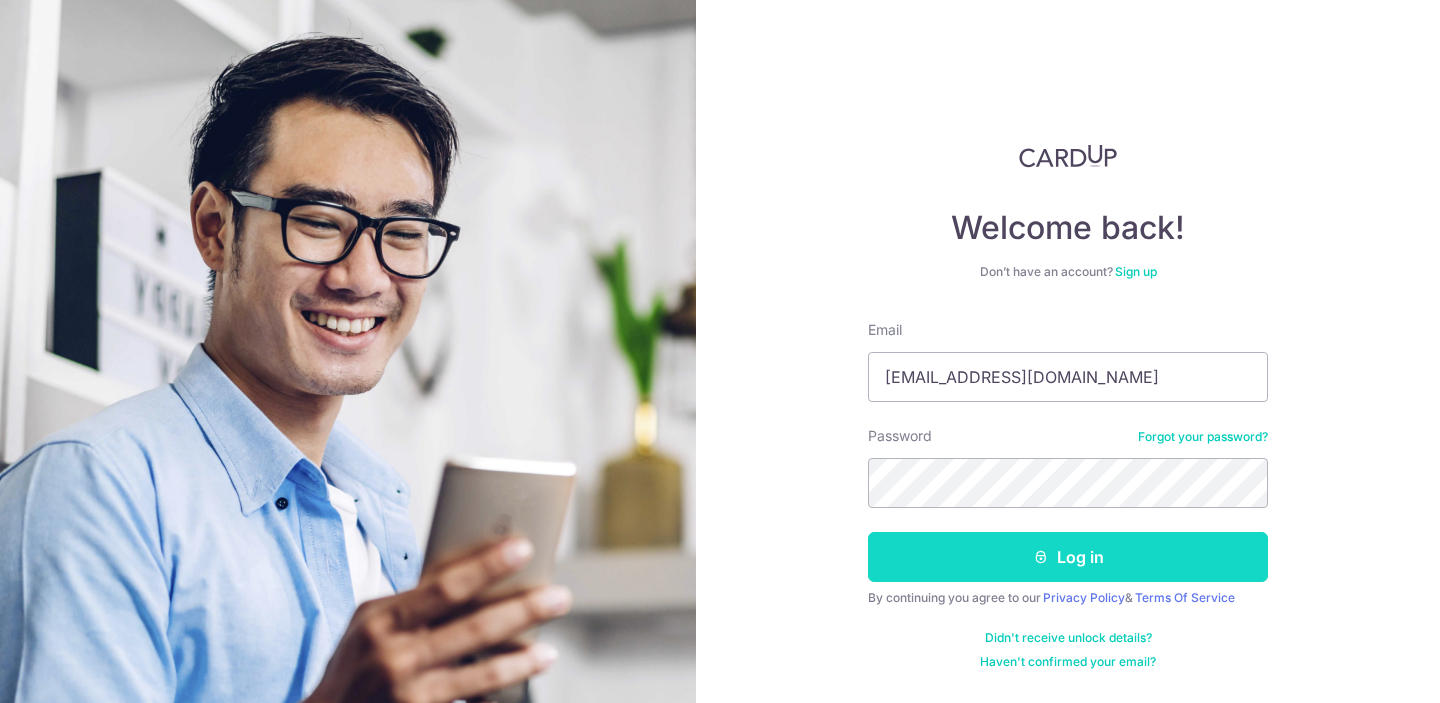 click on "Log in" at bounding box center (1068, 557) 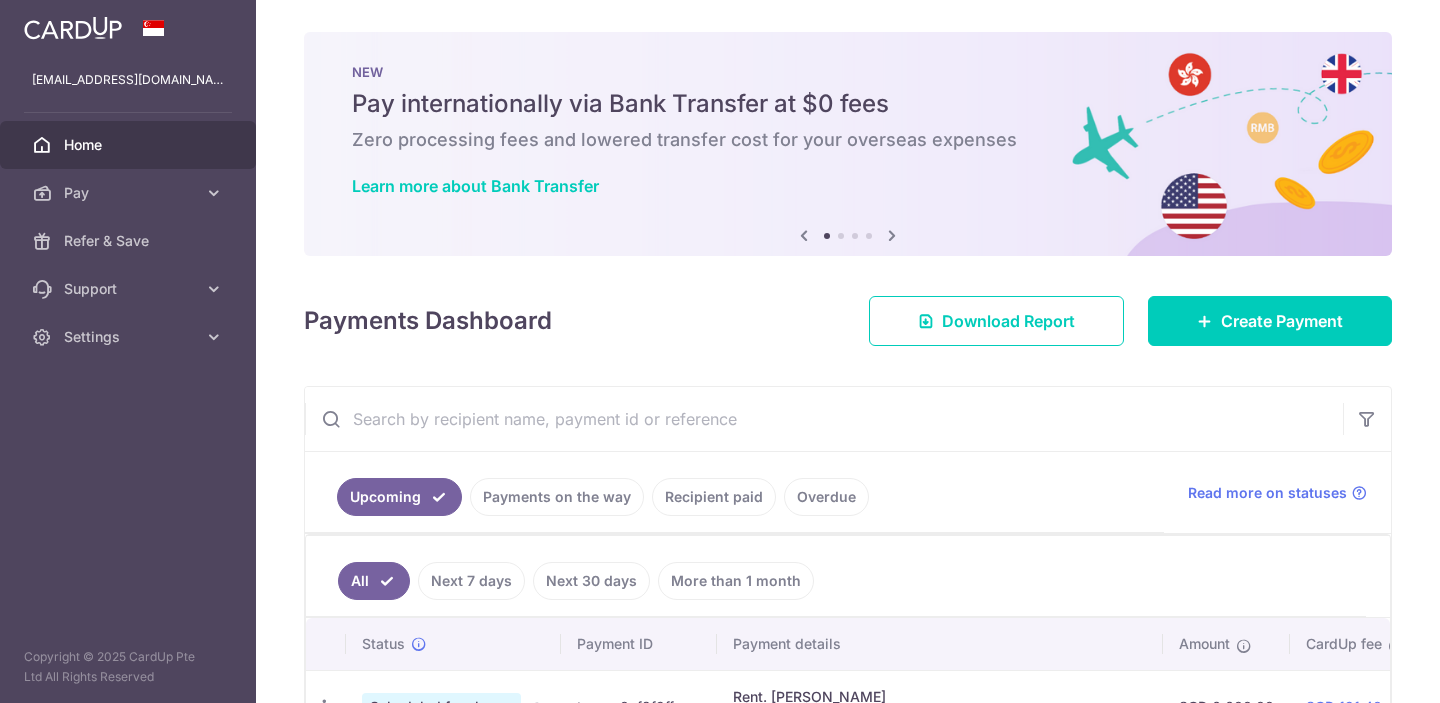 scroll, scrollTop: 0, scrollLeft: 0, axis: both 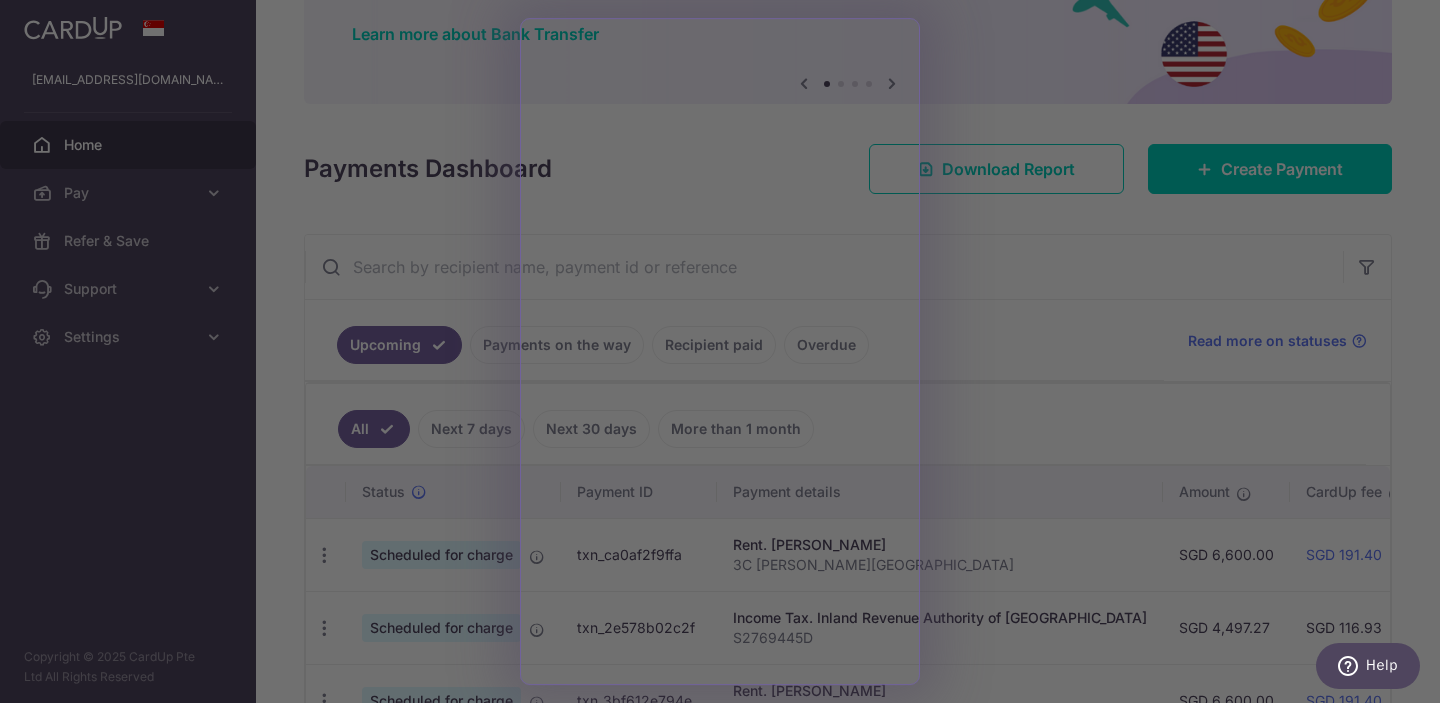 click at bounding box center (727, 355) 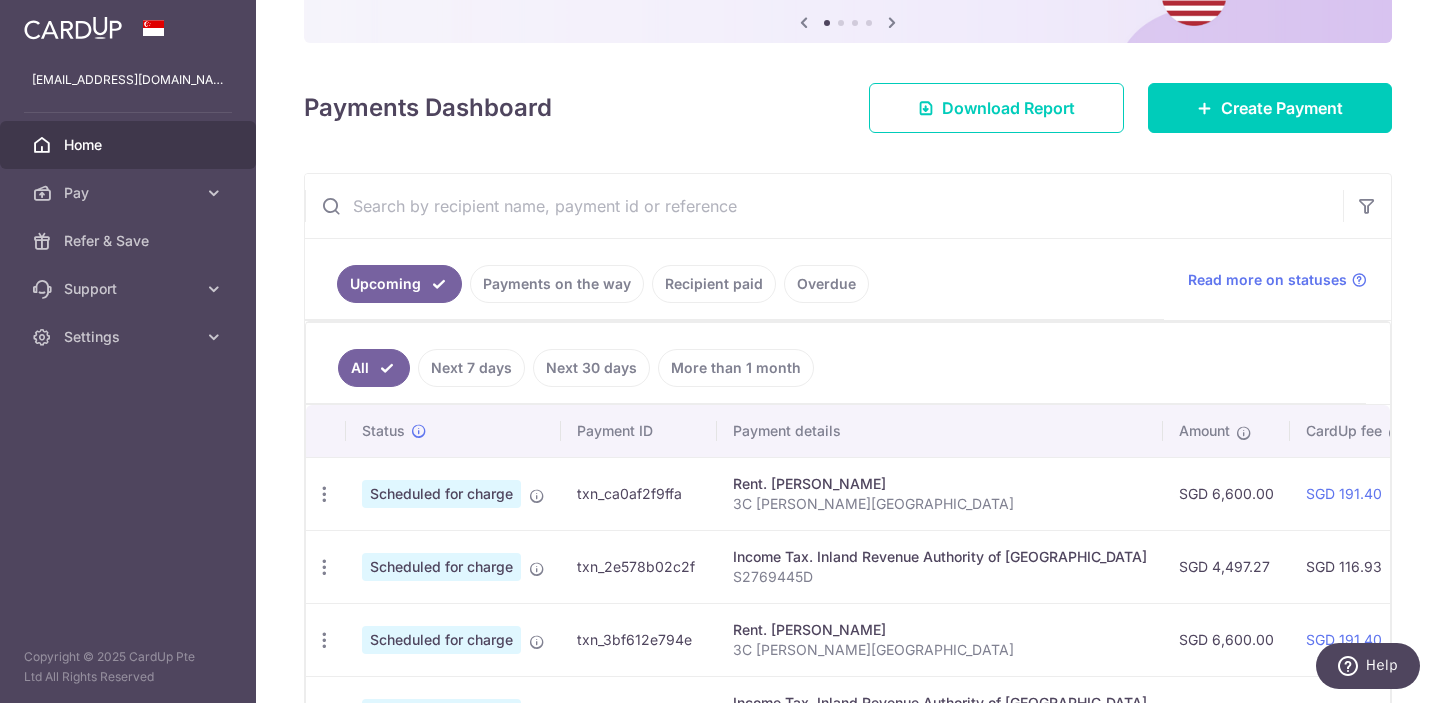 scroll, scrollTop: 214, scrollLeft: 0, axis: vertical 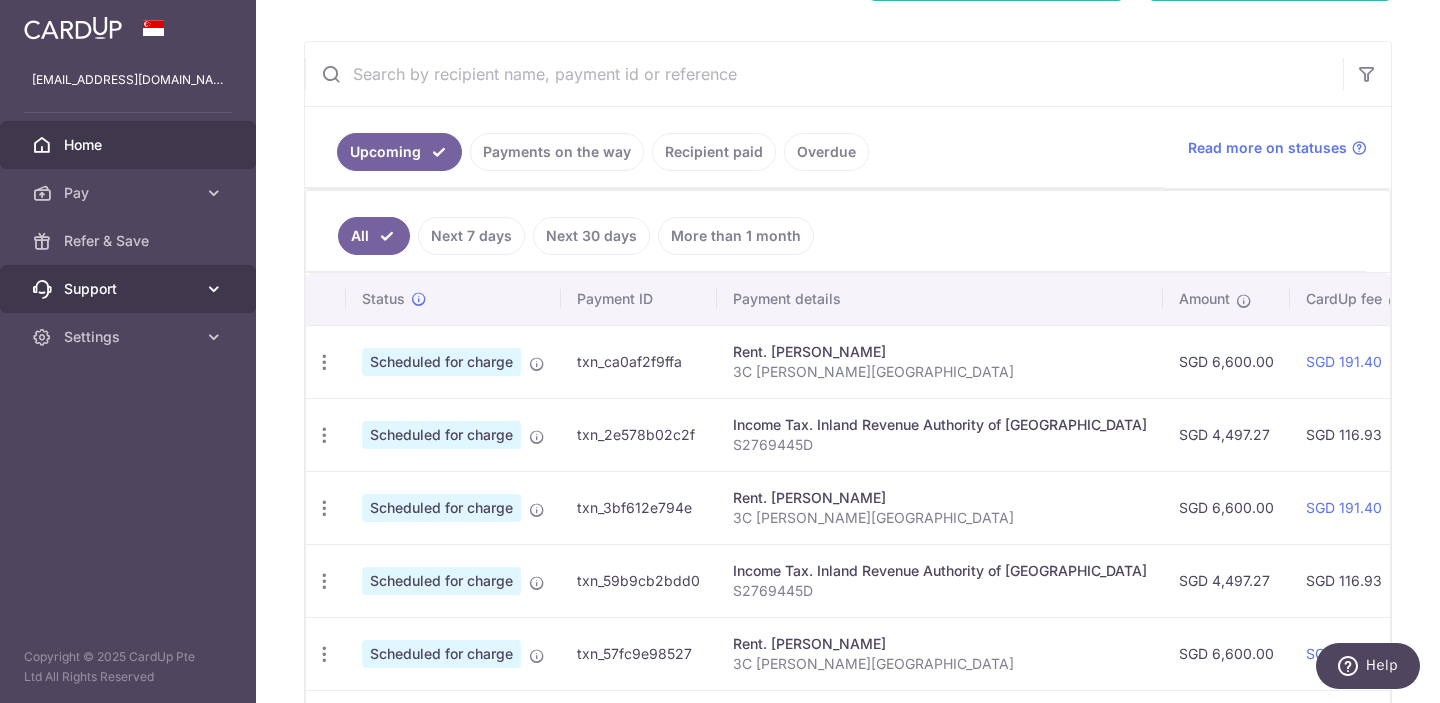 click on "Support" at bounding box center (130, 289) 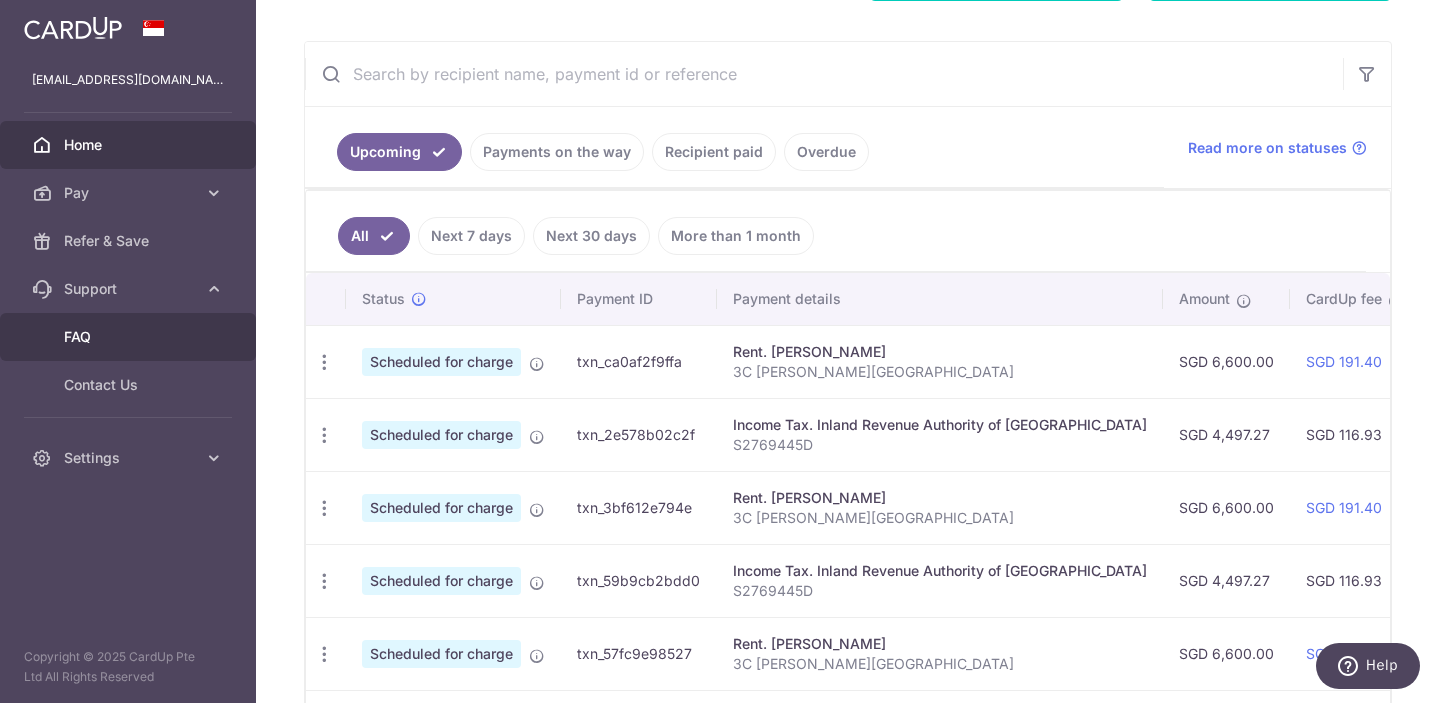 click on "FAQ" at bounding box center [130, 337] 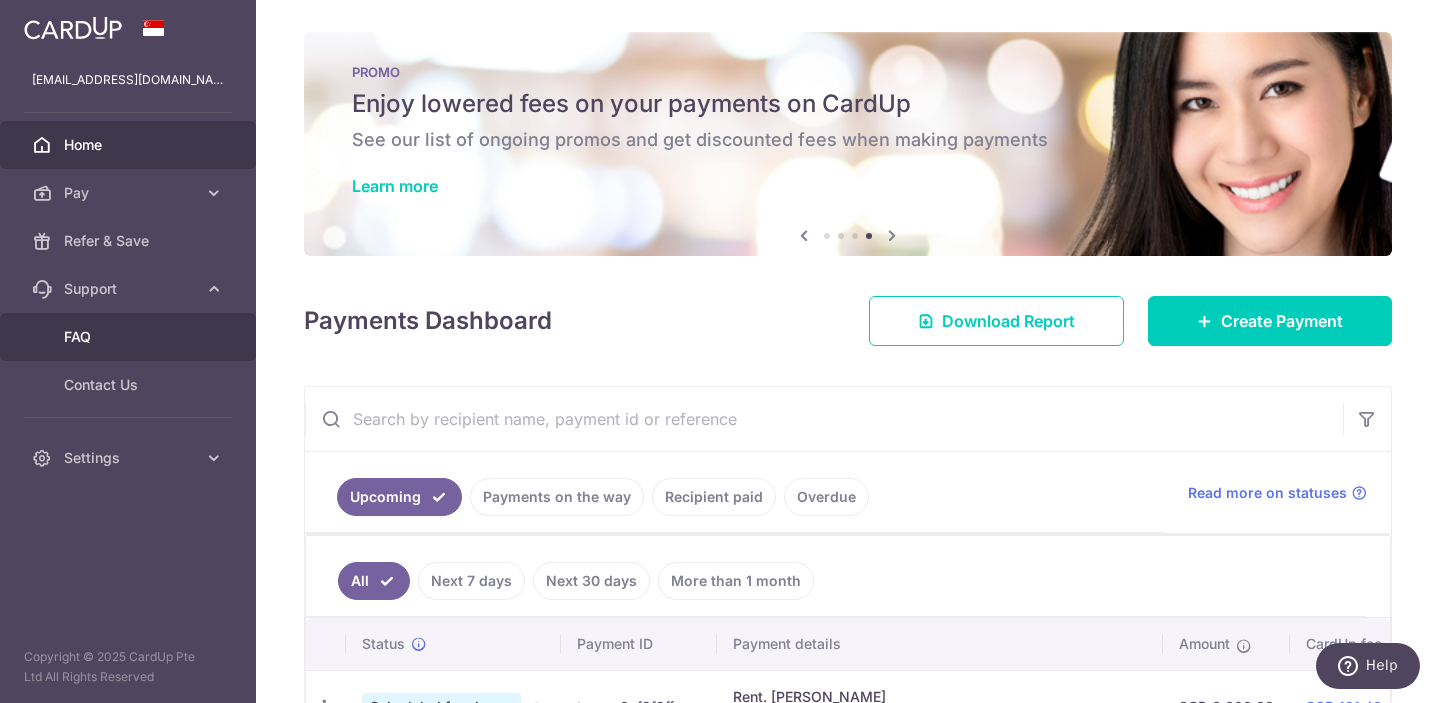 scroll, scrollTop: 1, scrollLeft: 0, axis: vertical 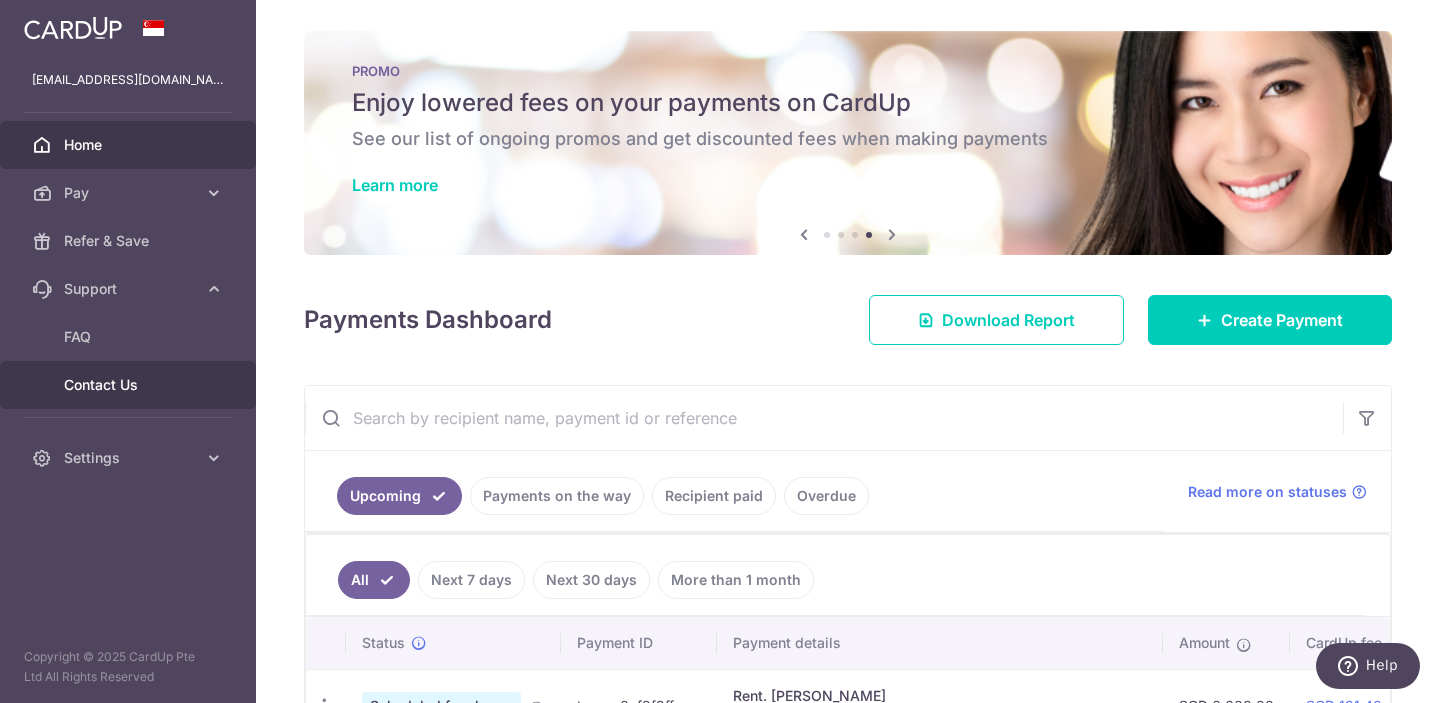 click on "Contact Us" at bounding box center [130, 385] 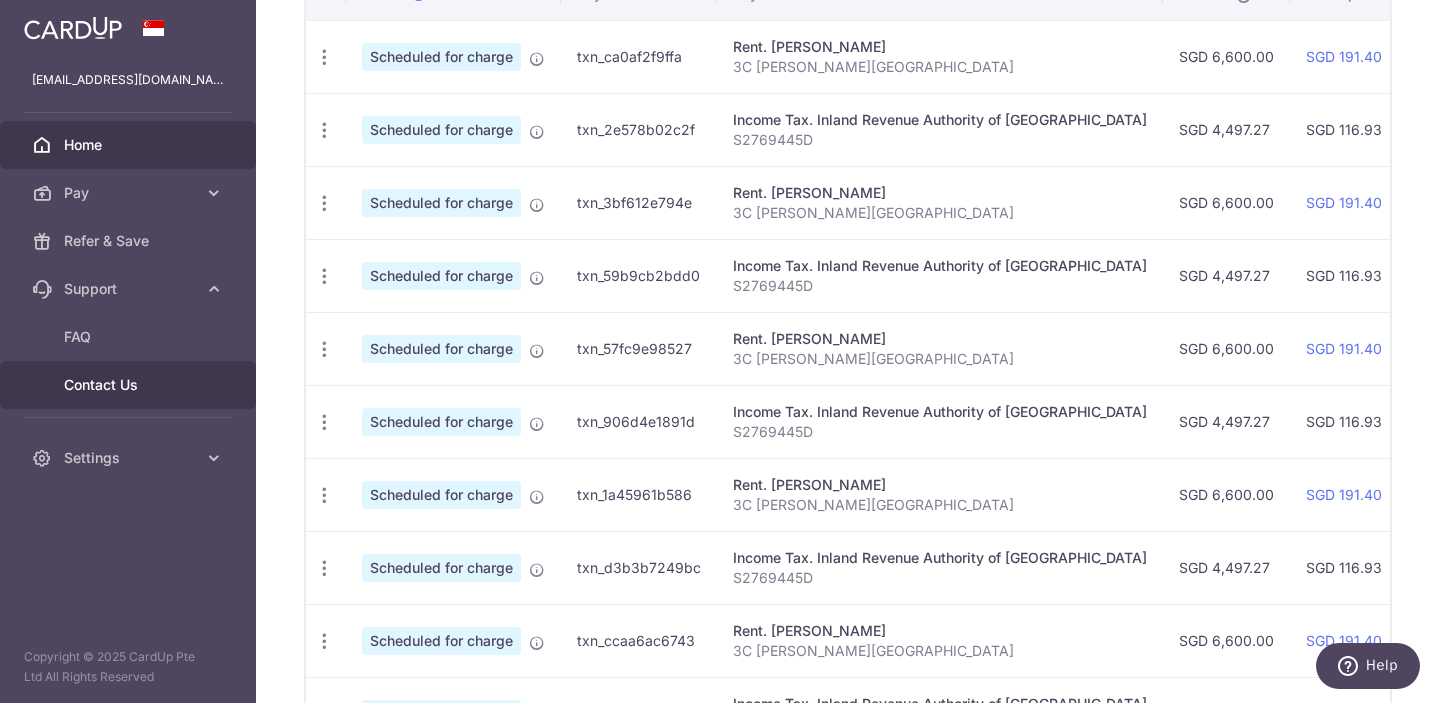 scroll, scrollTop: 653, scrollLeft: 0, axis: vertical 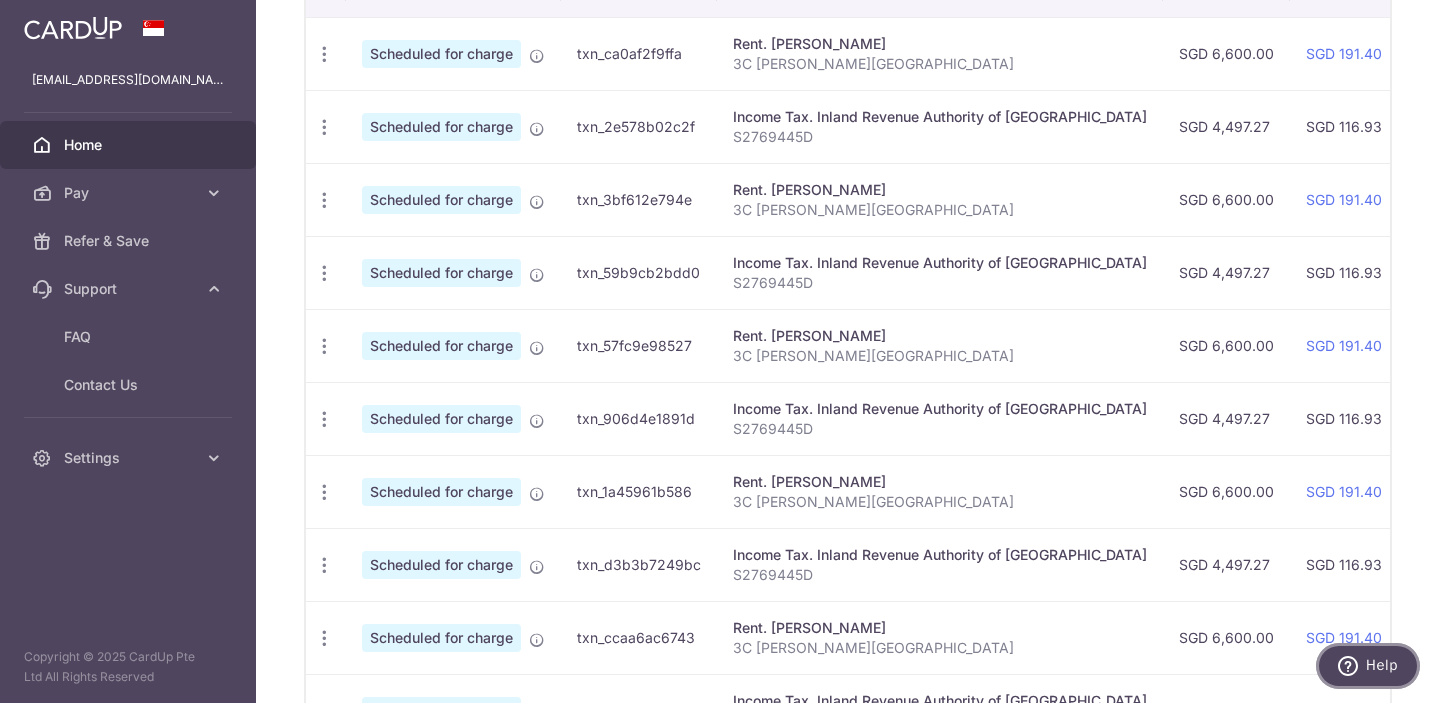 click on "Help" at bounding box center (1382, 665) 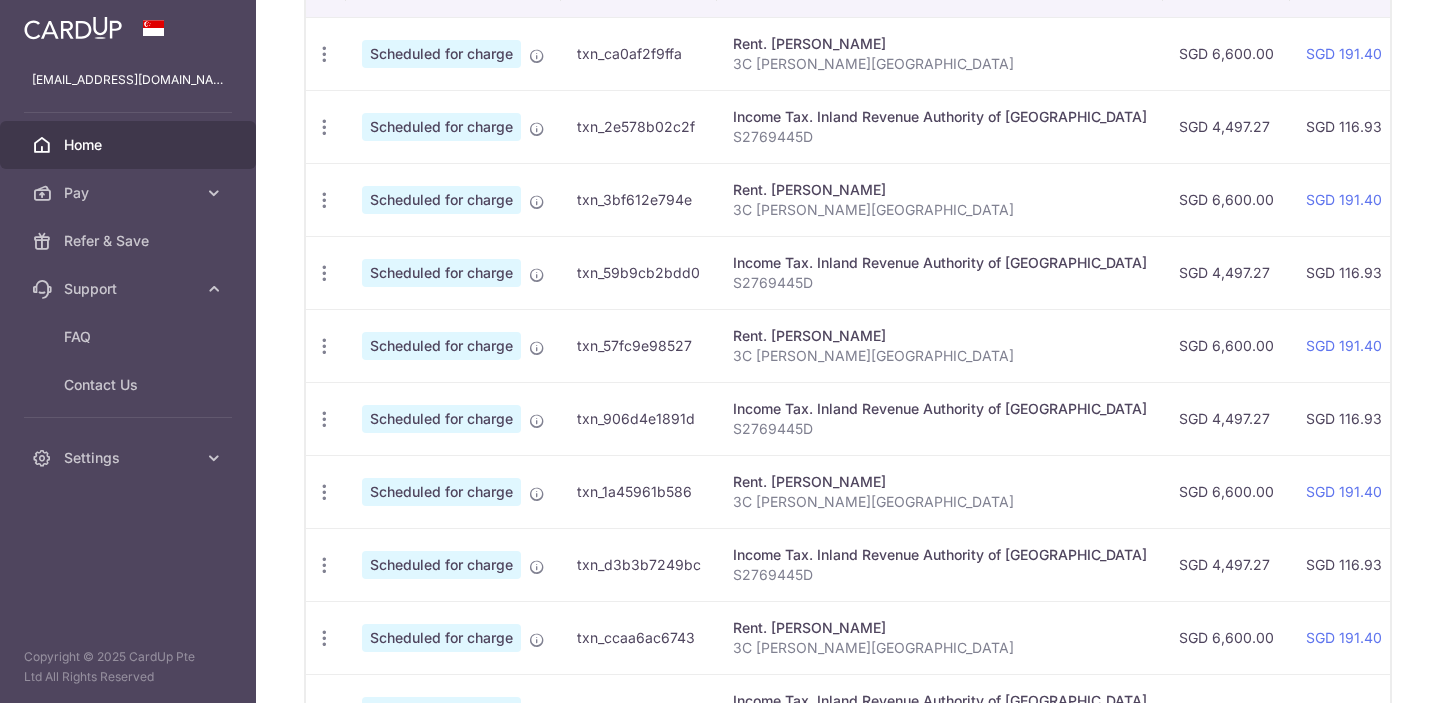 scroll, scrollTop: 0, scrollLeft: 0, axis: both 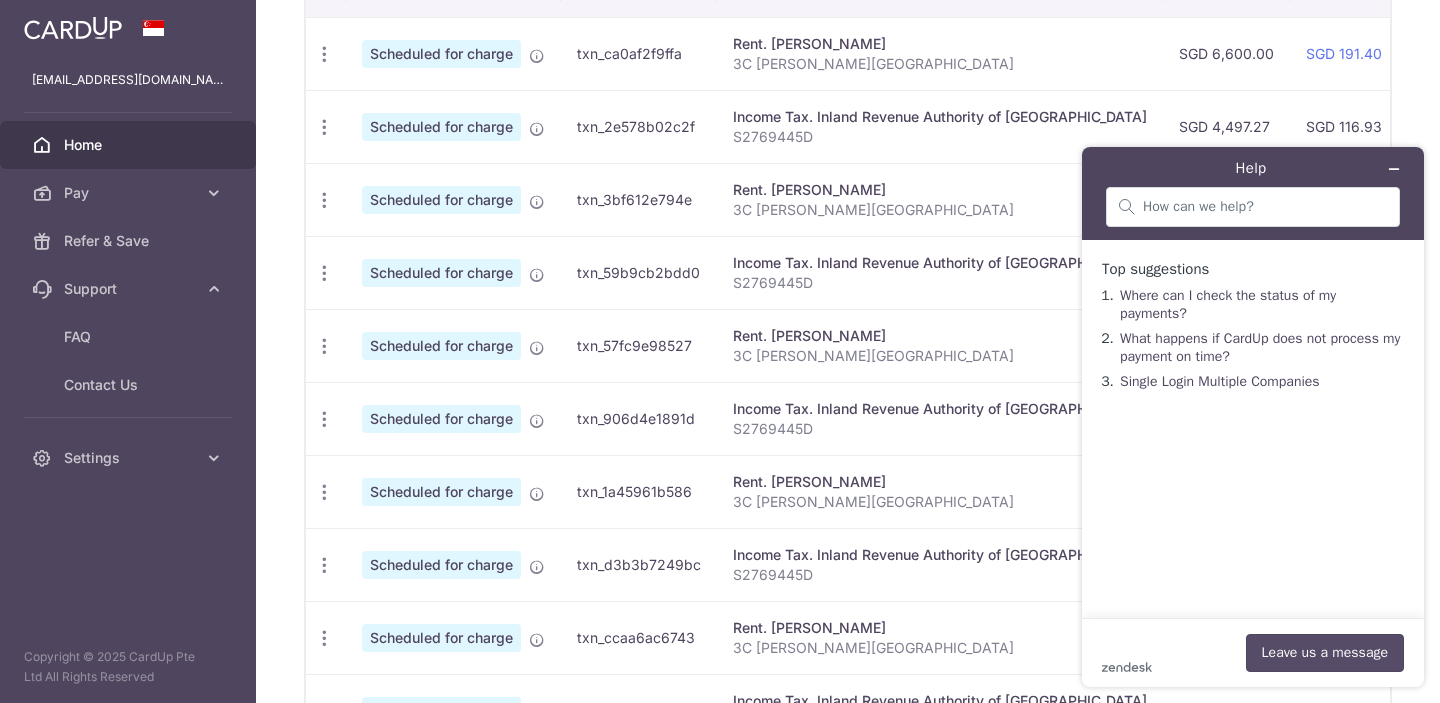 click on "Leave us a message" at bounding box center [1325, 653] 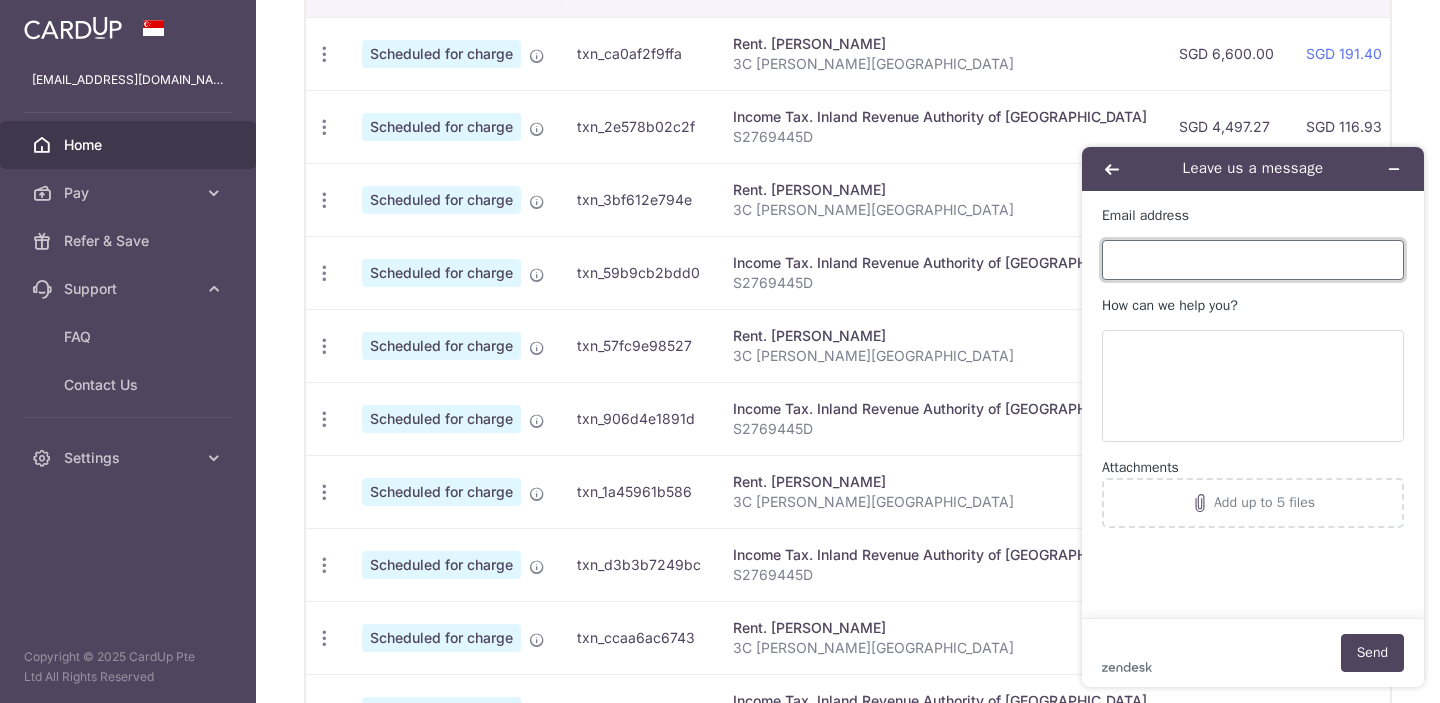 click on "Email address" at bounding box center (1253, 260) 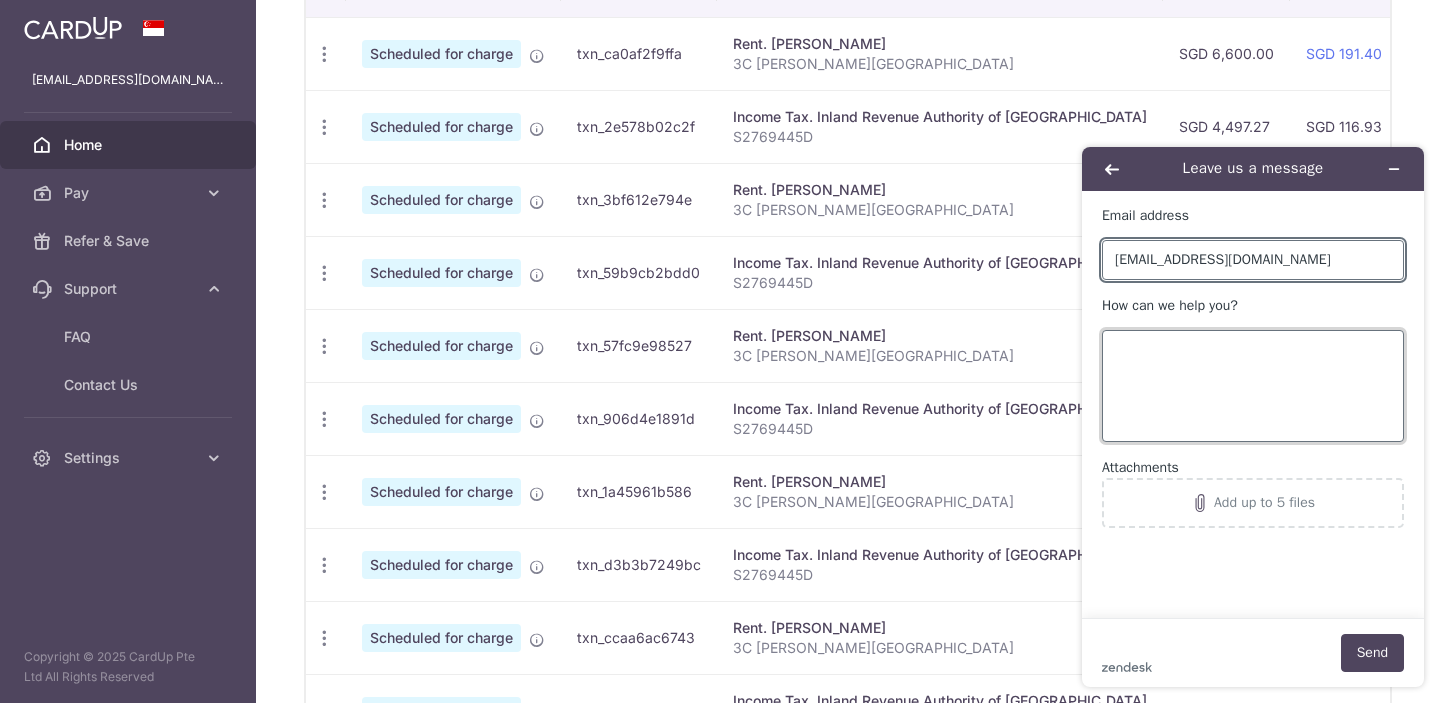 click on "How can we help you?" at bounding box center [1253, 386] 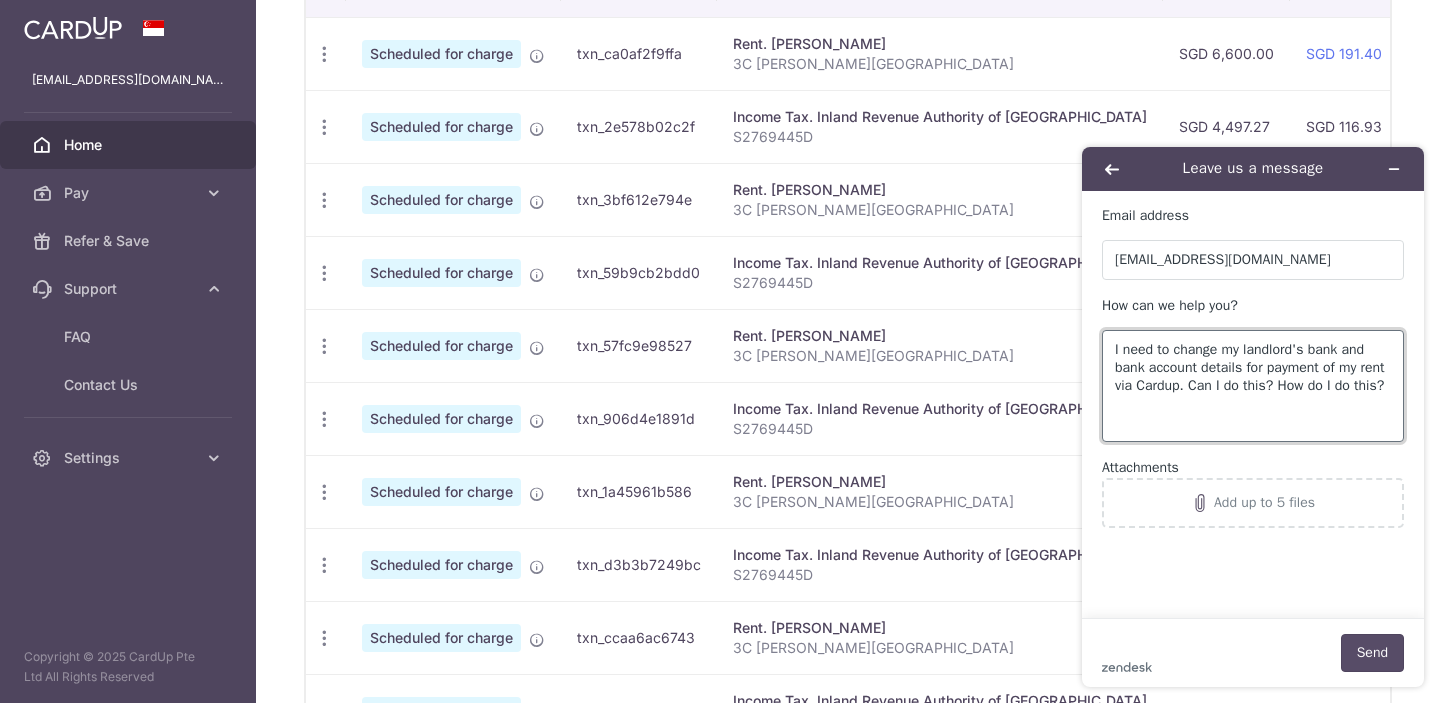 type on "I need to change my landlord's bank and bank account details for payment of my rent via Cardup. Can I do this? How do I do this?" 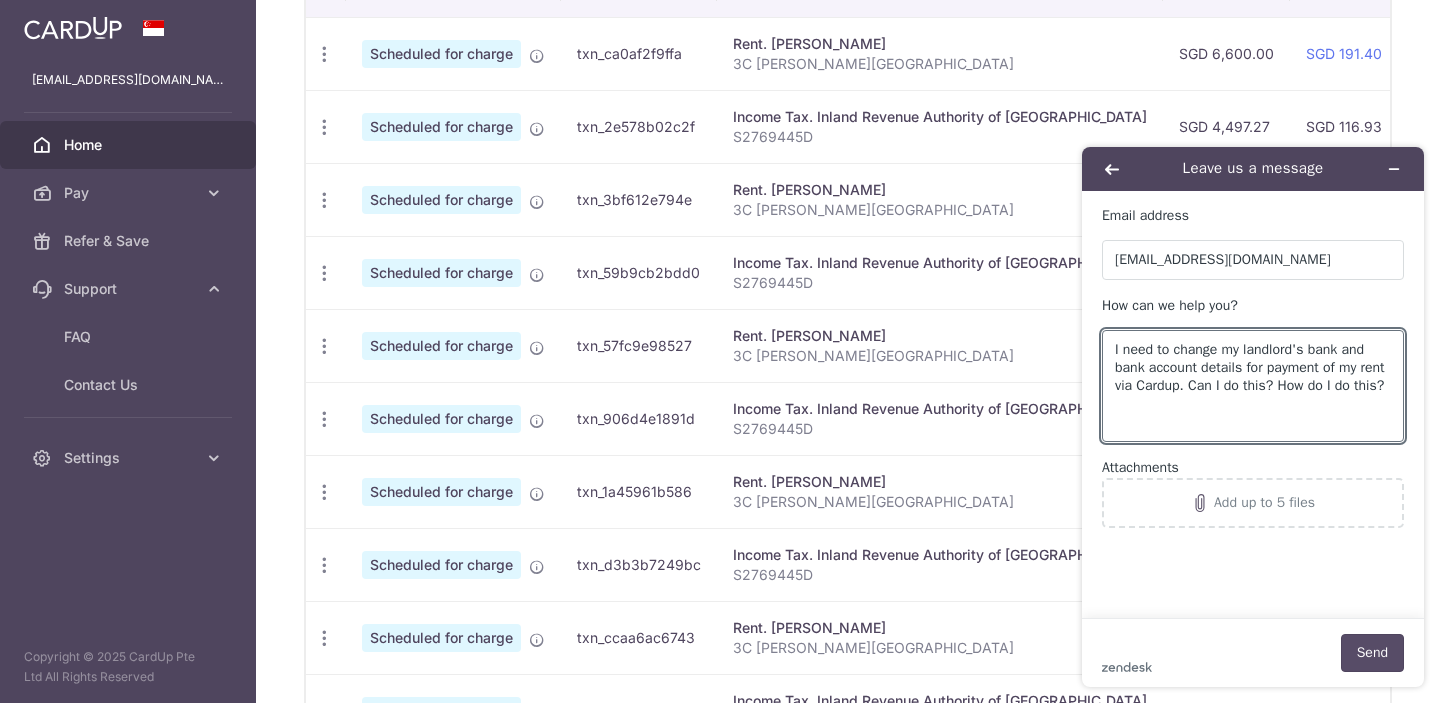 click on "Send" at bounding box center [1372, 653] 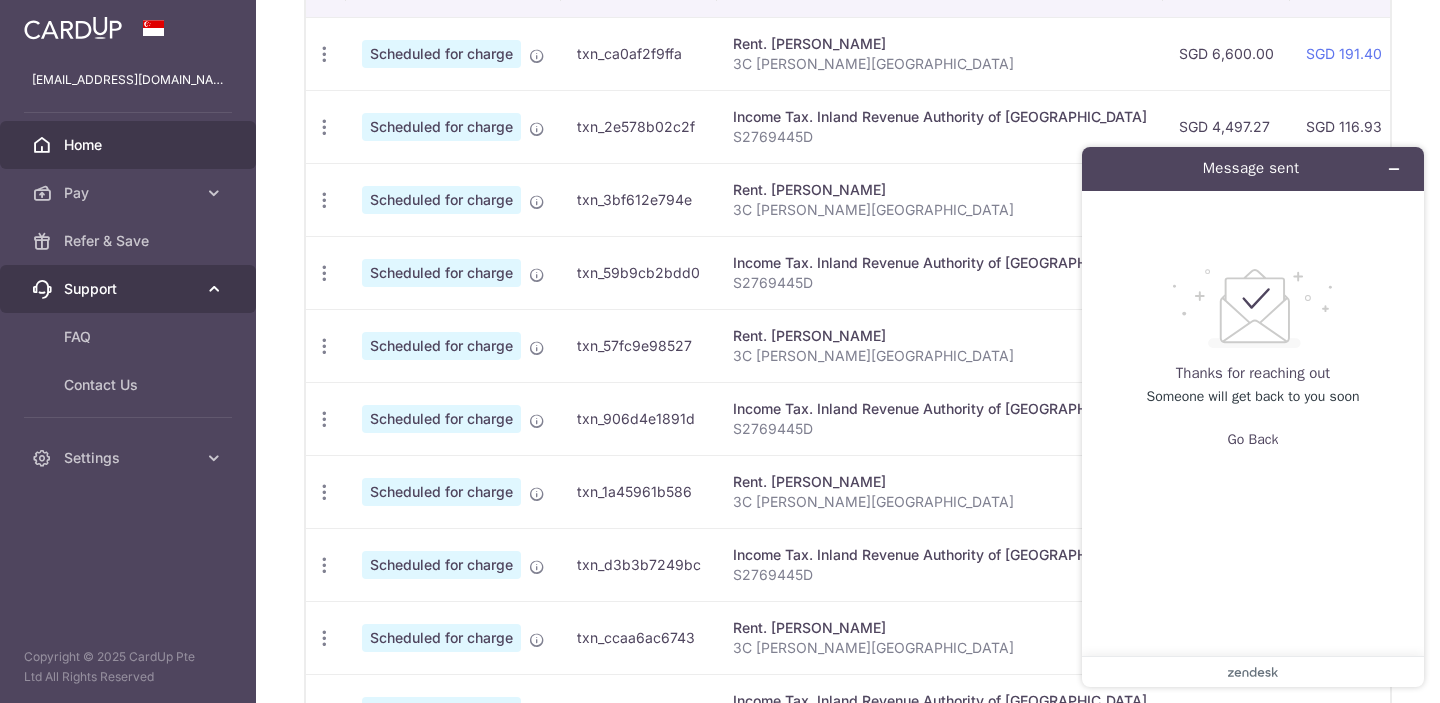 click on "Support" at bounding box center [130, 289] 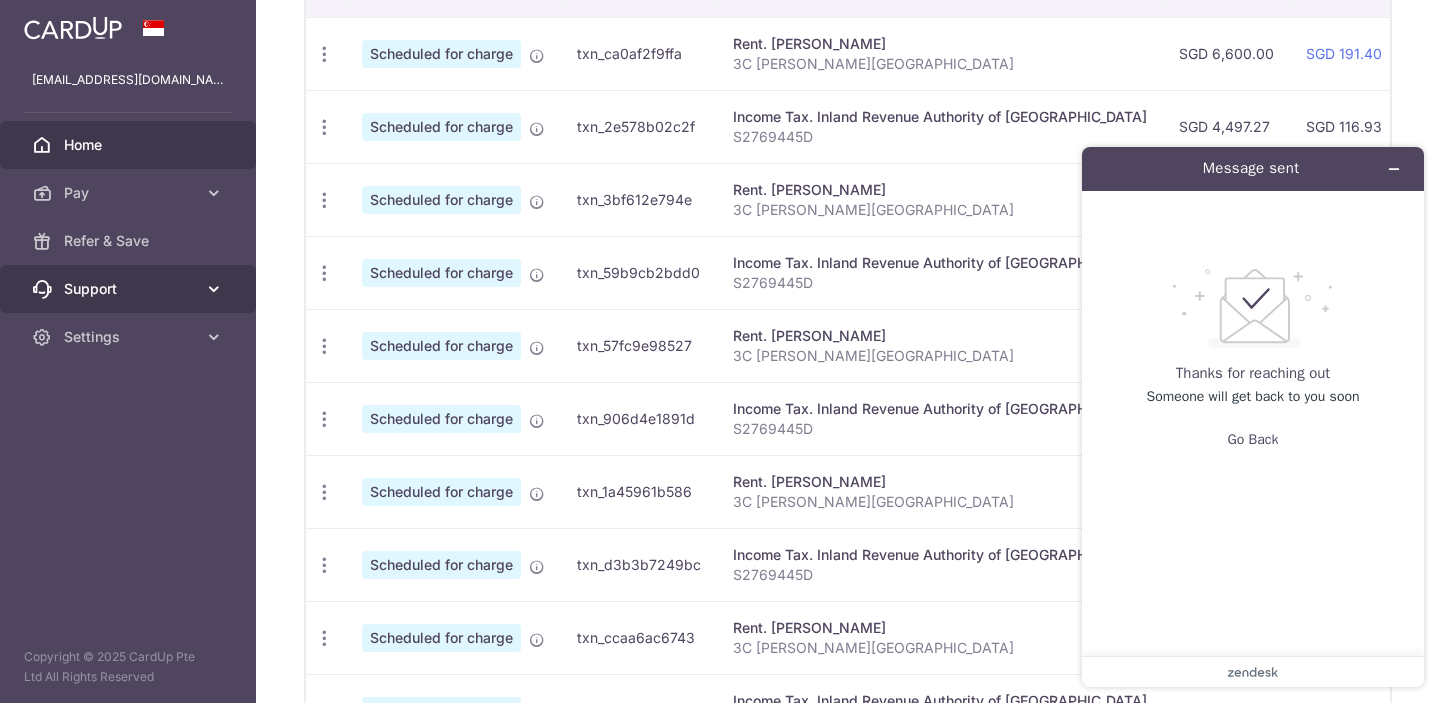 click on "Support" at bounding box center (130, 289) 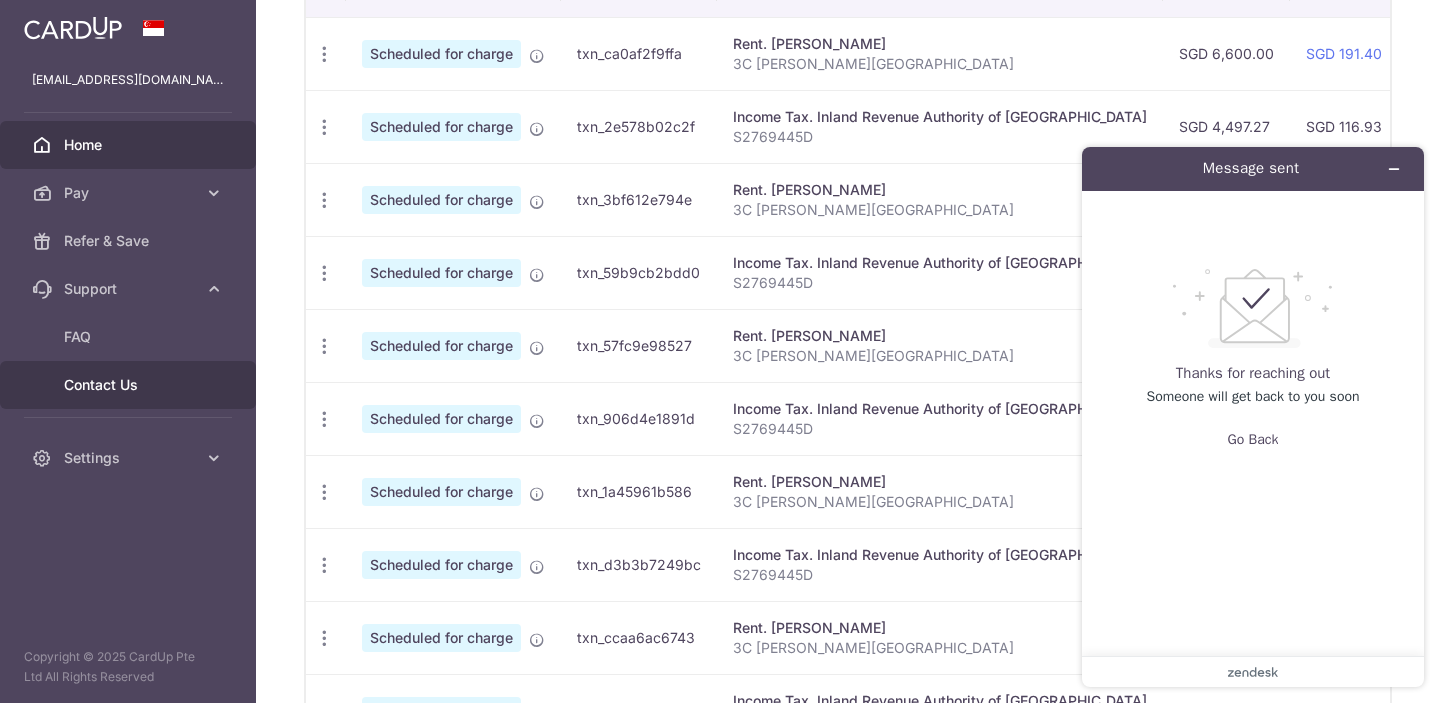 click on "Contact Us" at bounding box center (130, 385) 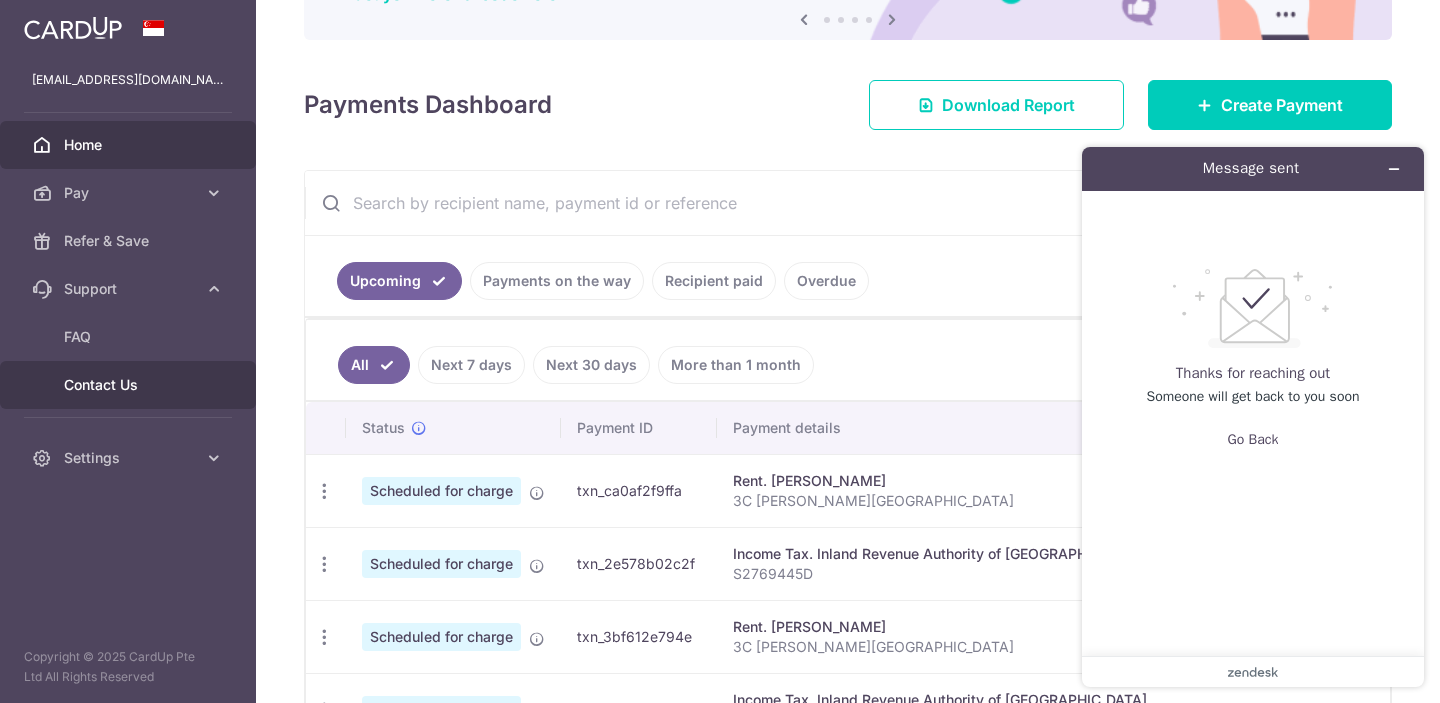 scroll, scrollTop: 0, scrollLeft: 0, axis: both 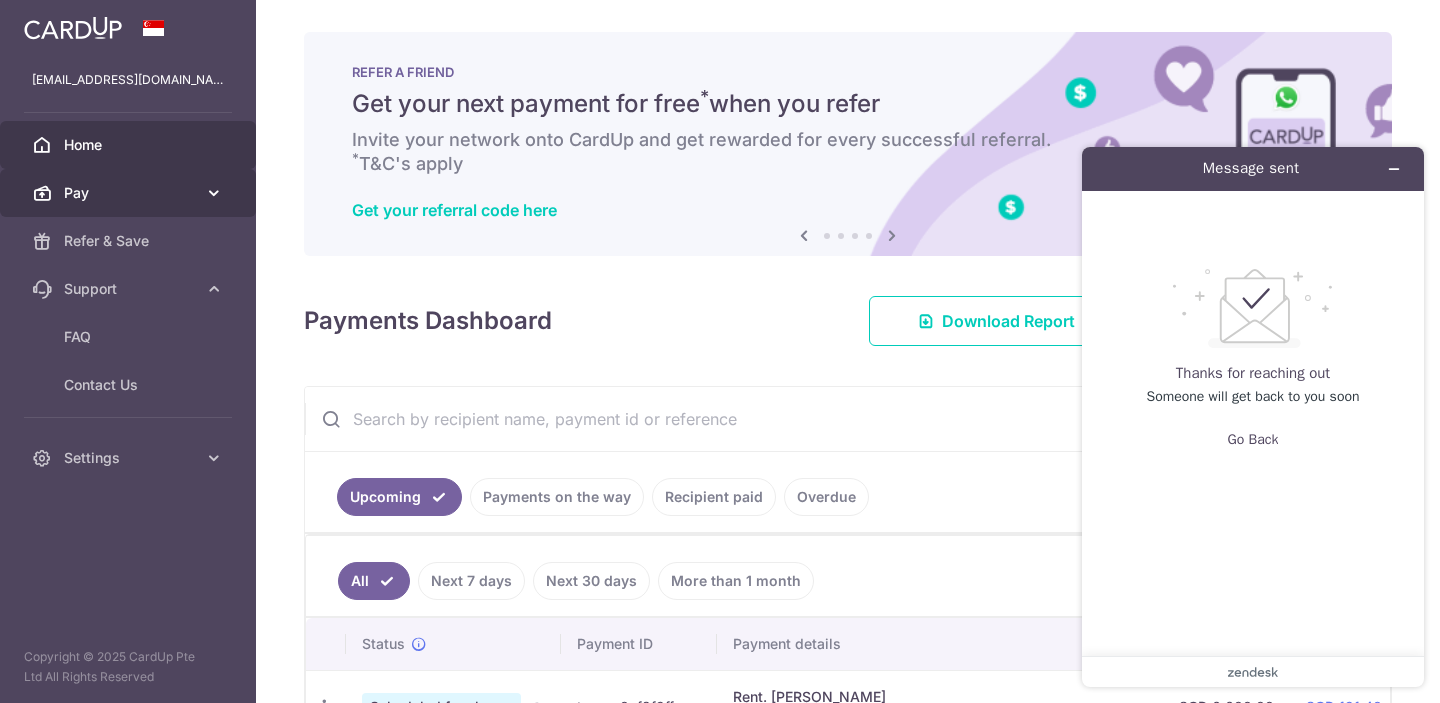 click on "Pay" at bounding box center [128, 193] 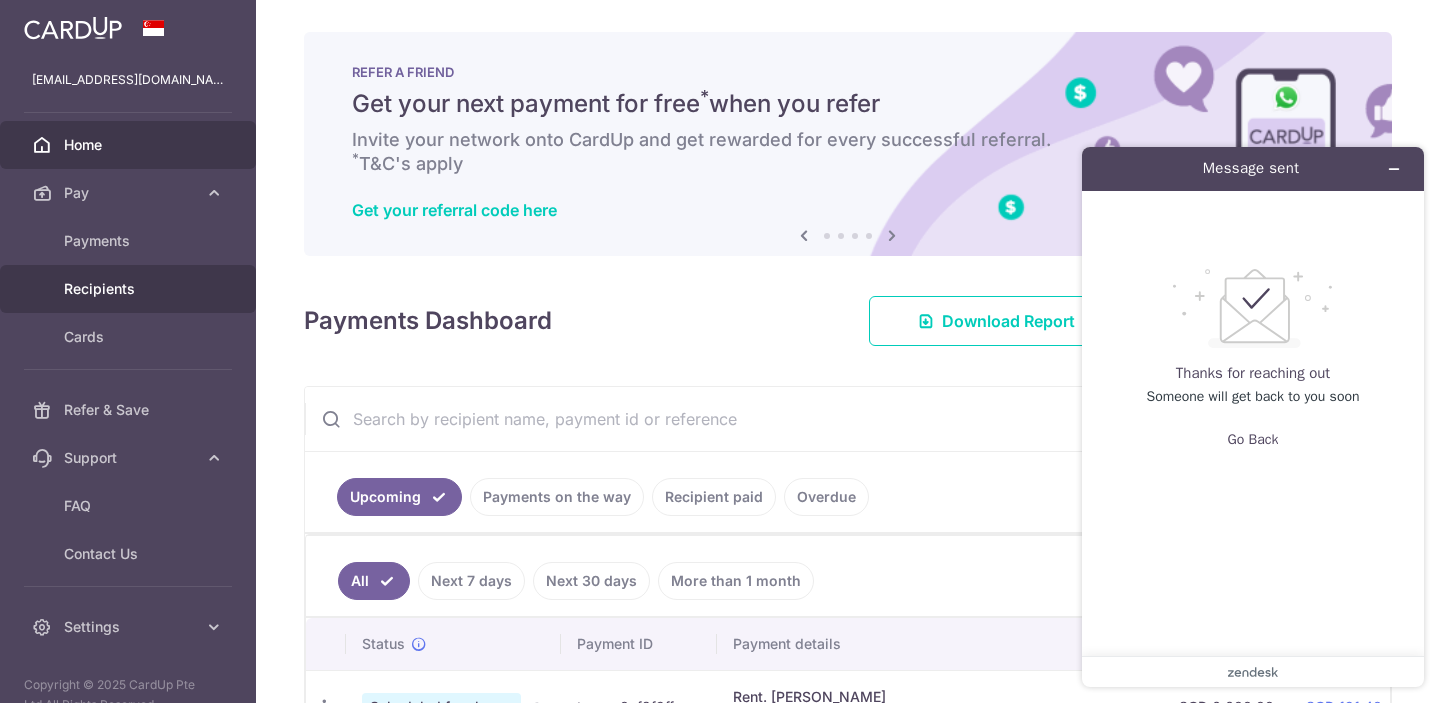 click on "Recipients" at bounding box center (130, 289) 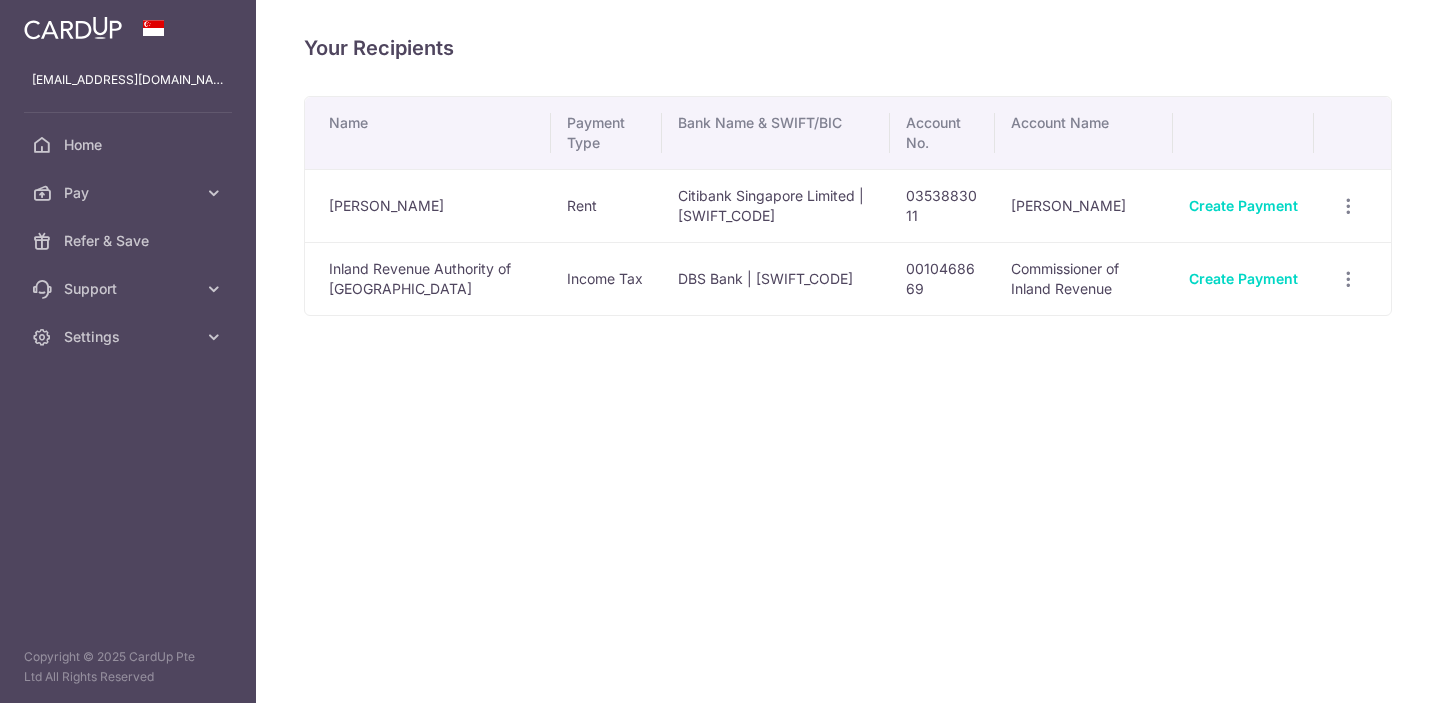 scroll, scrollTop: 0, scrollLeft: 0, axis: both 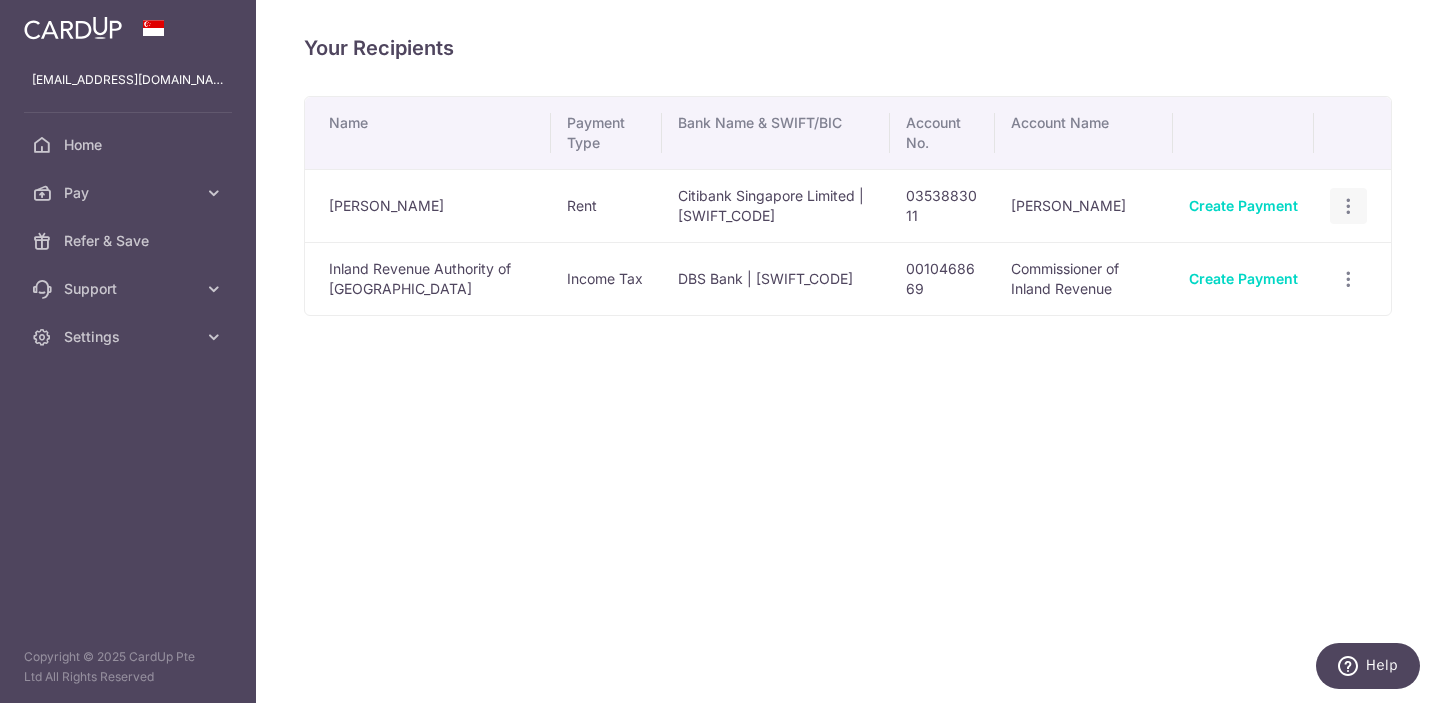 click at bounding box center [1348, 206] 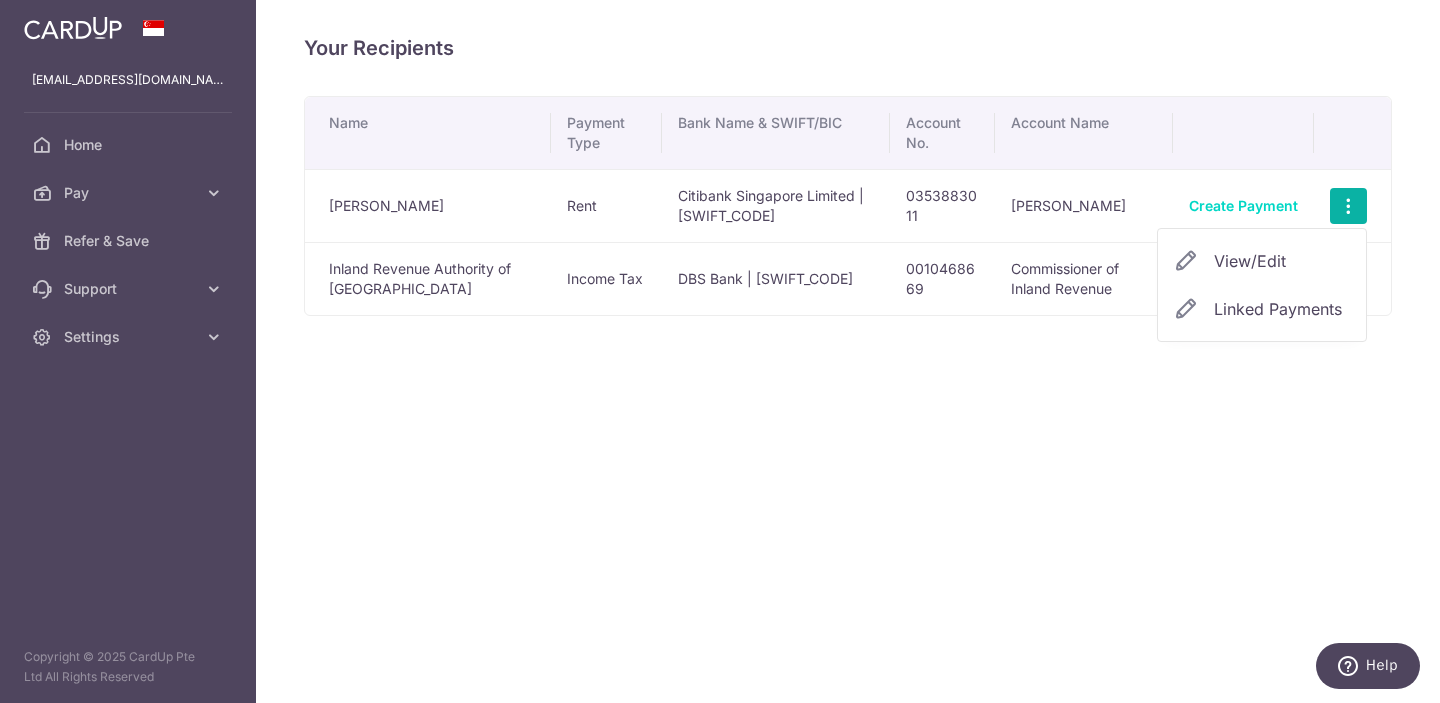 click on "View/Edit" at bounding box center (1282, 261) 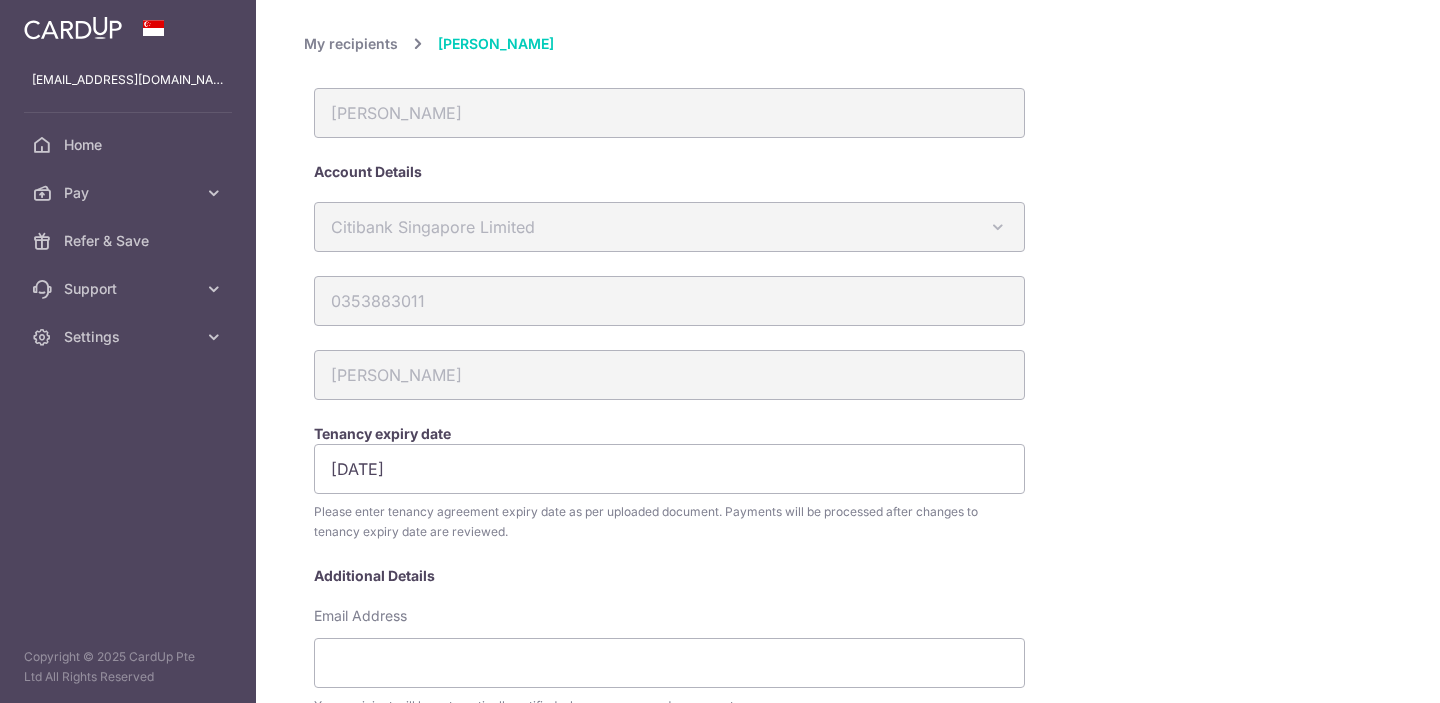 scroll, scrollTop: 0, scrollLeft: 0, axis: both 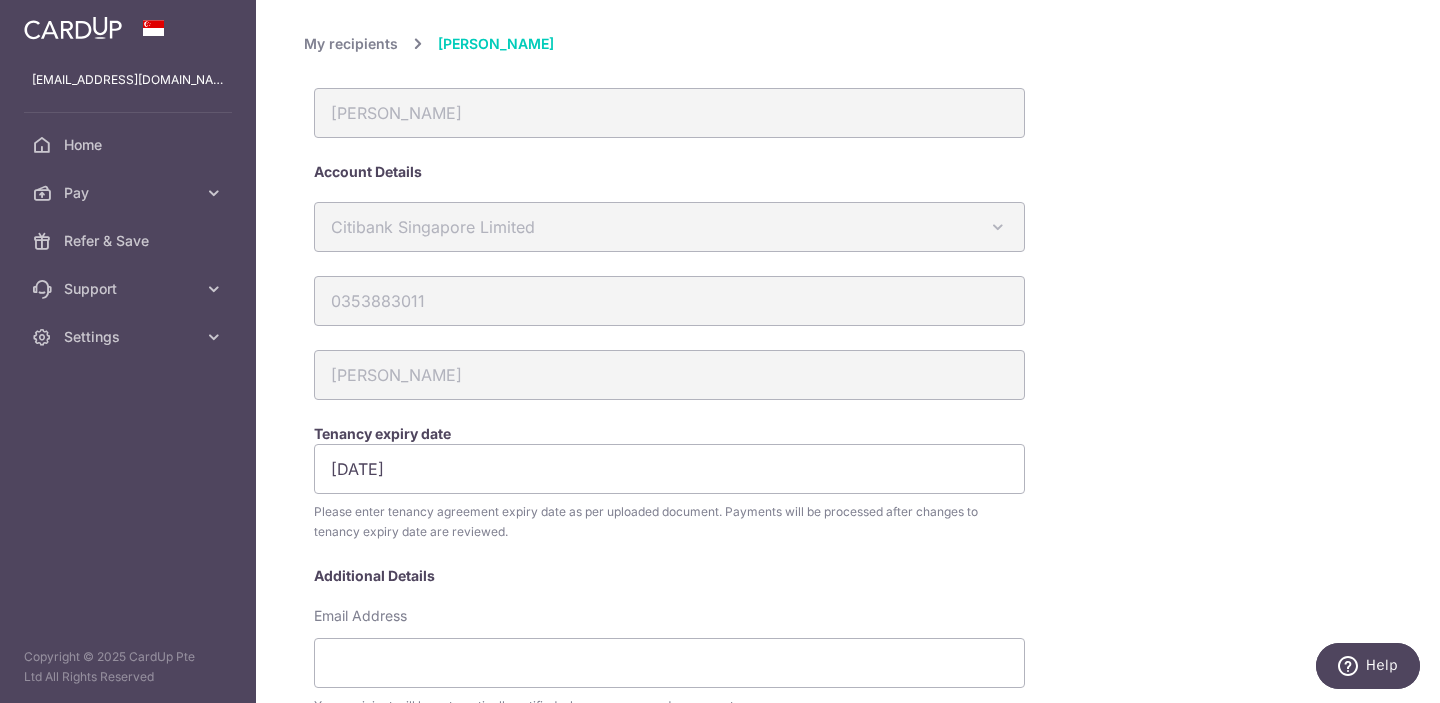 click on "Cheng Wei
Account Details
Citibank Singapore Limited
Australia & New Zealand Banking Group
Bank of China
BNP Paribas
CIMB
DBS Bank
Deutsche Bank
Far Eastern Bank
HSBC Corporate (Hongkong and Shanghai Banking Corporation)" at bounding box center (743, 867) 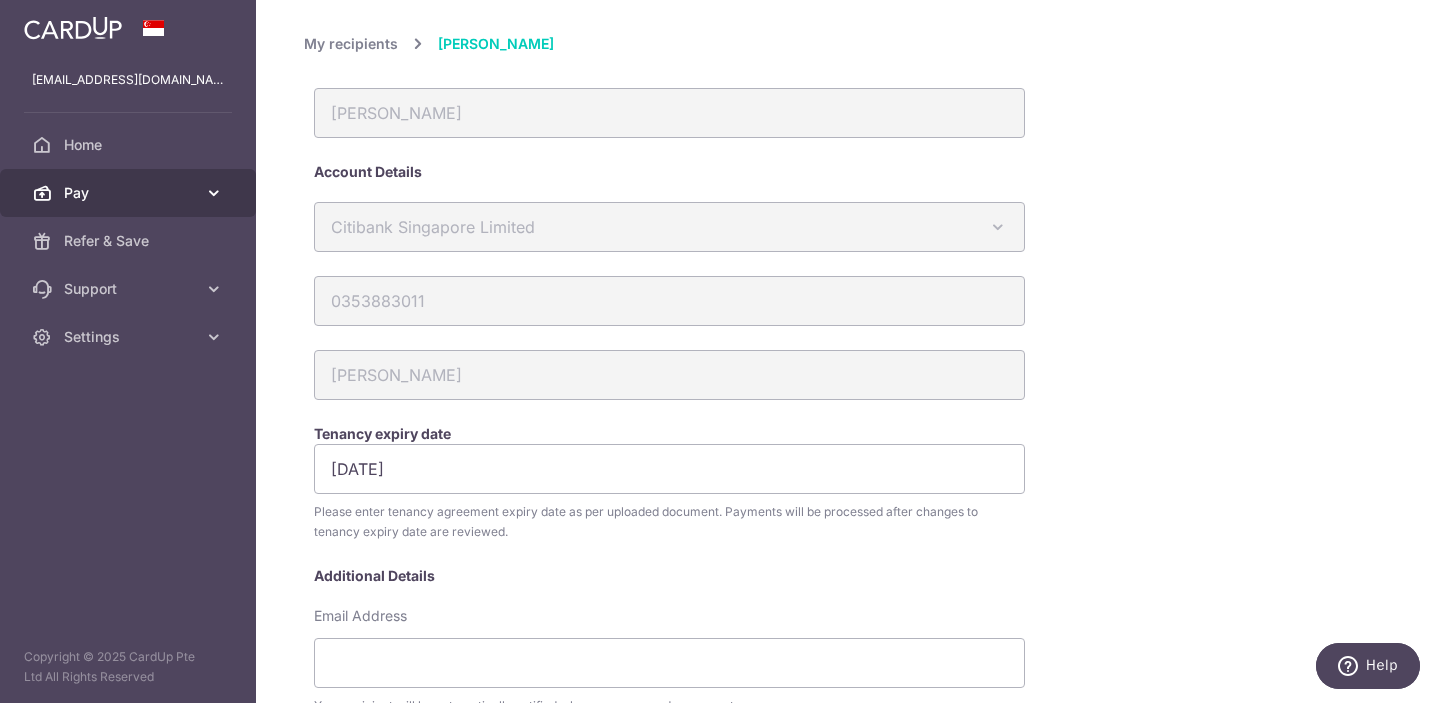 click at bounding box center (214, 193) 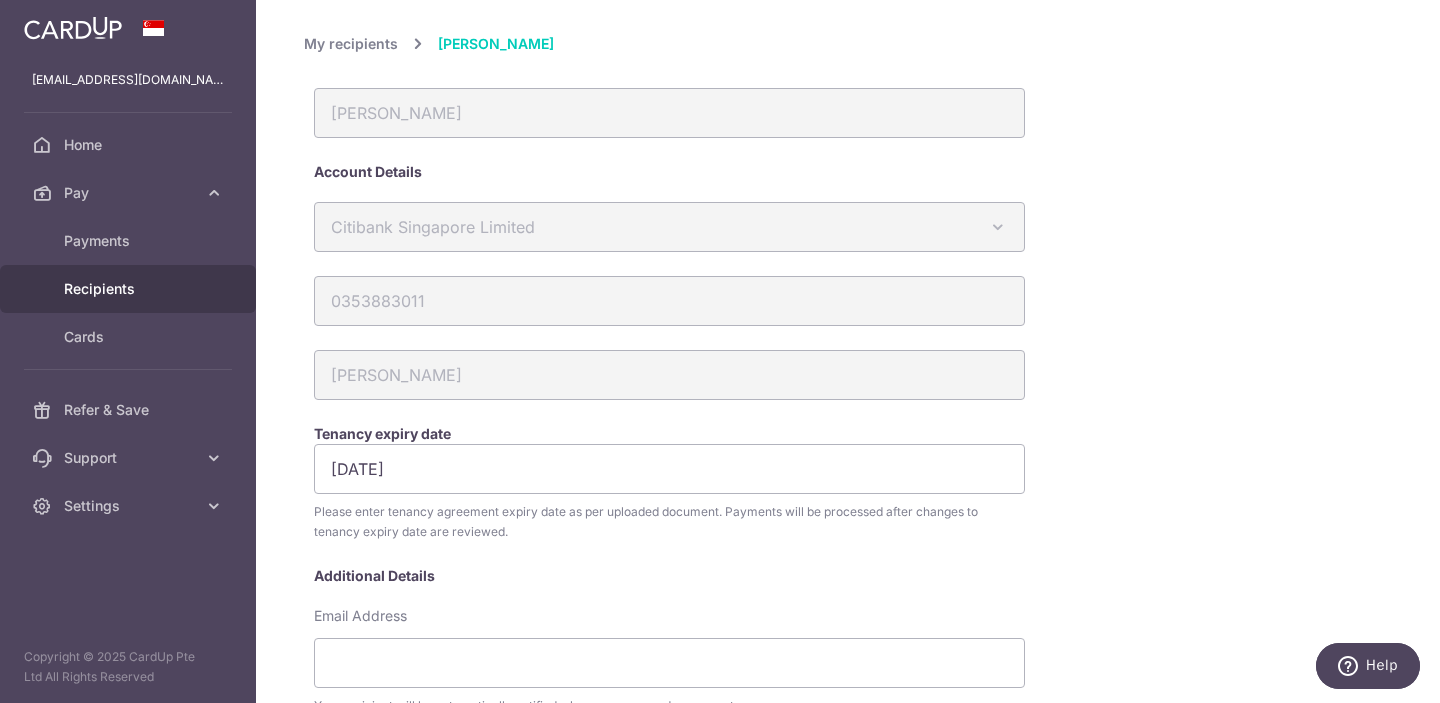 click on "Recipients" at bounding box center [130, 289] 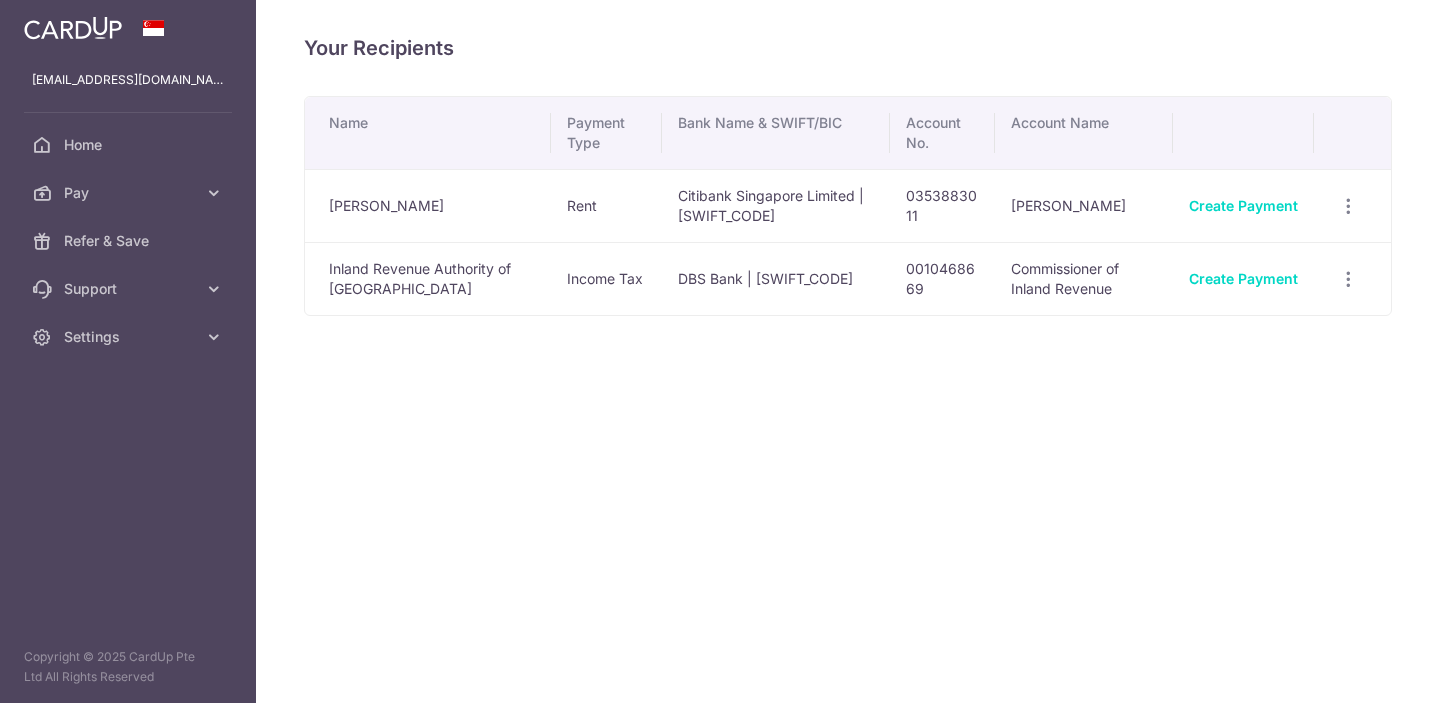 scroll, scrollTop: 0, scrollLeft: 0, axis: both 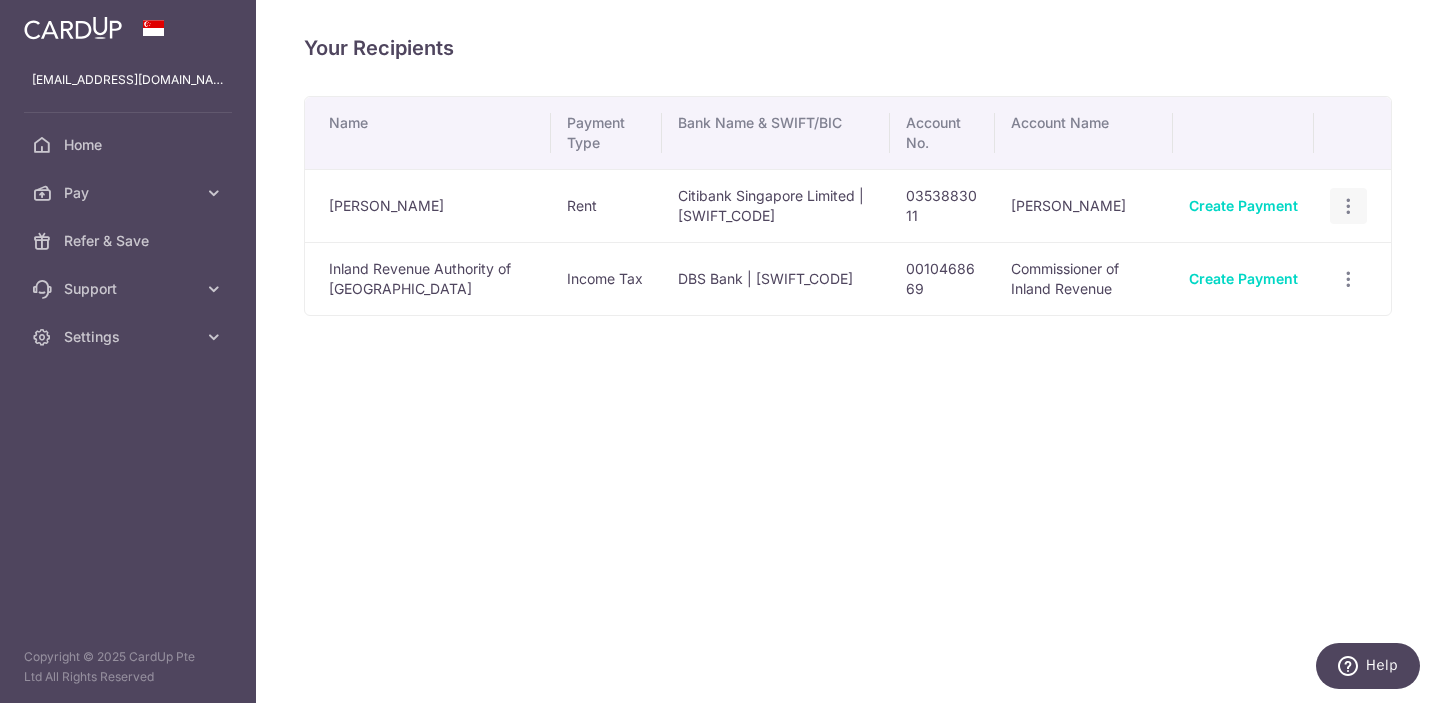click at bounding box center [1348, 206] 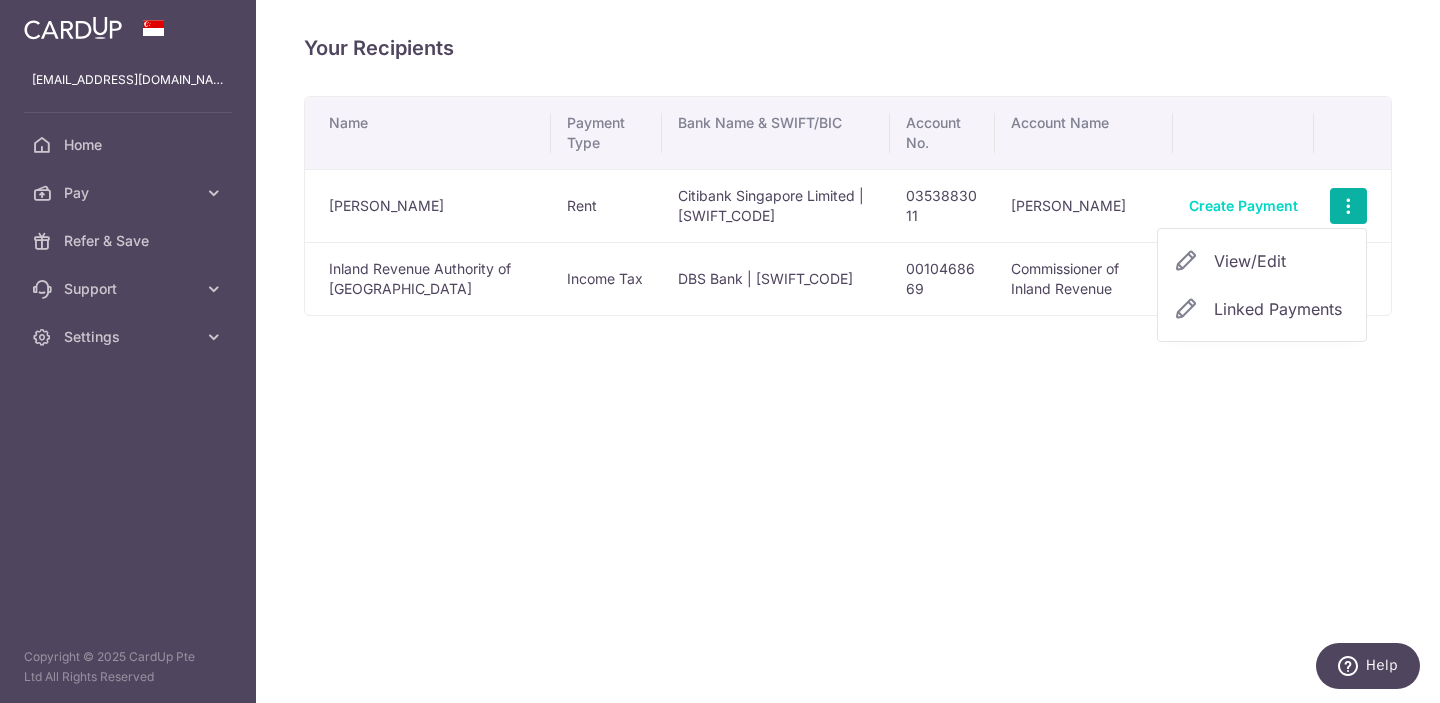 click on "View/Edit" at bounding box center [1282, 261] 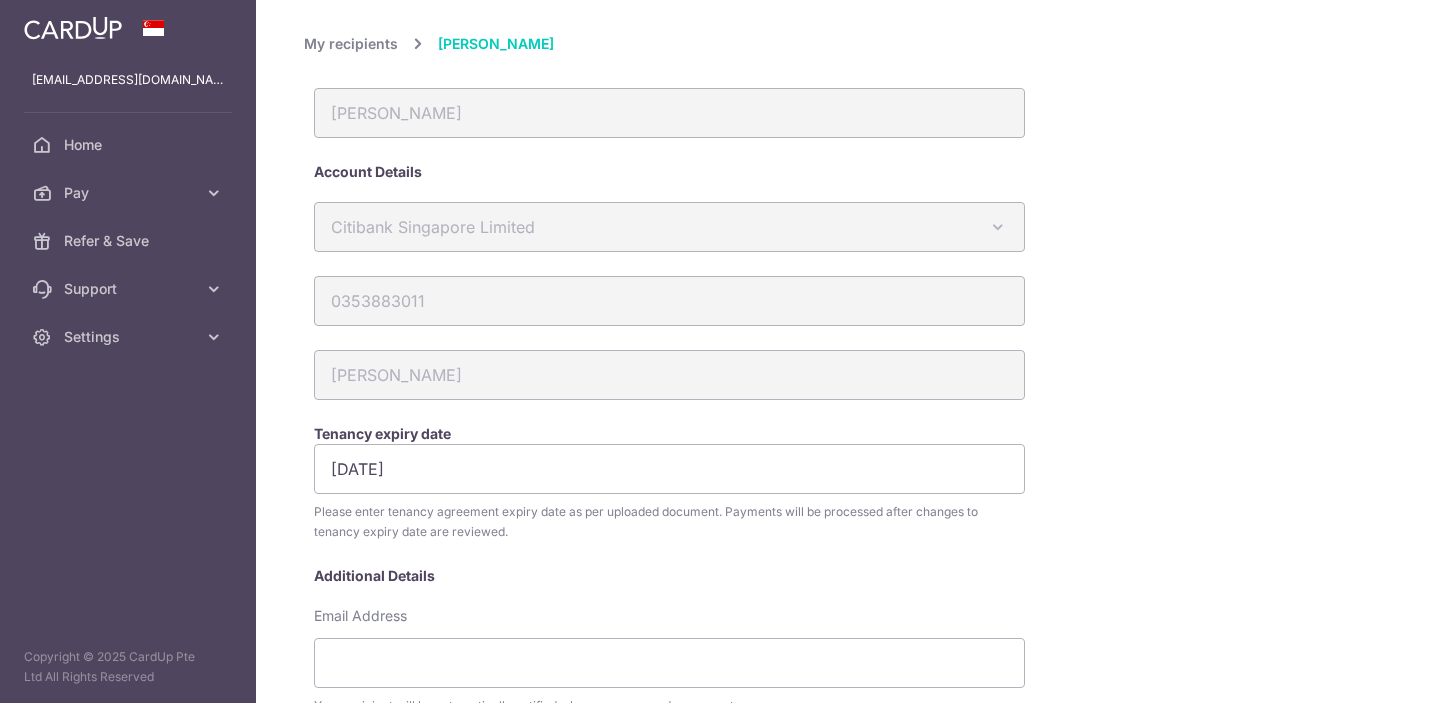 scroll, scrollTop: 0, scrollLeft: 0, axis: both 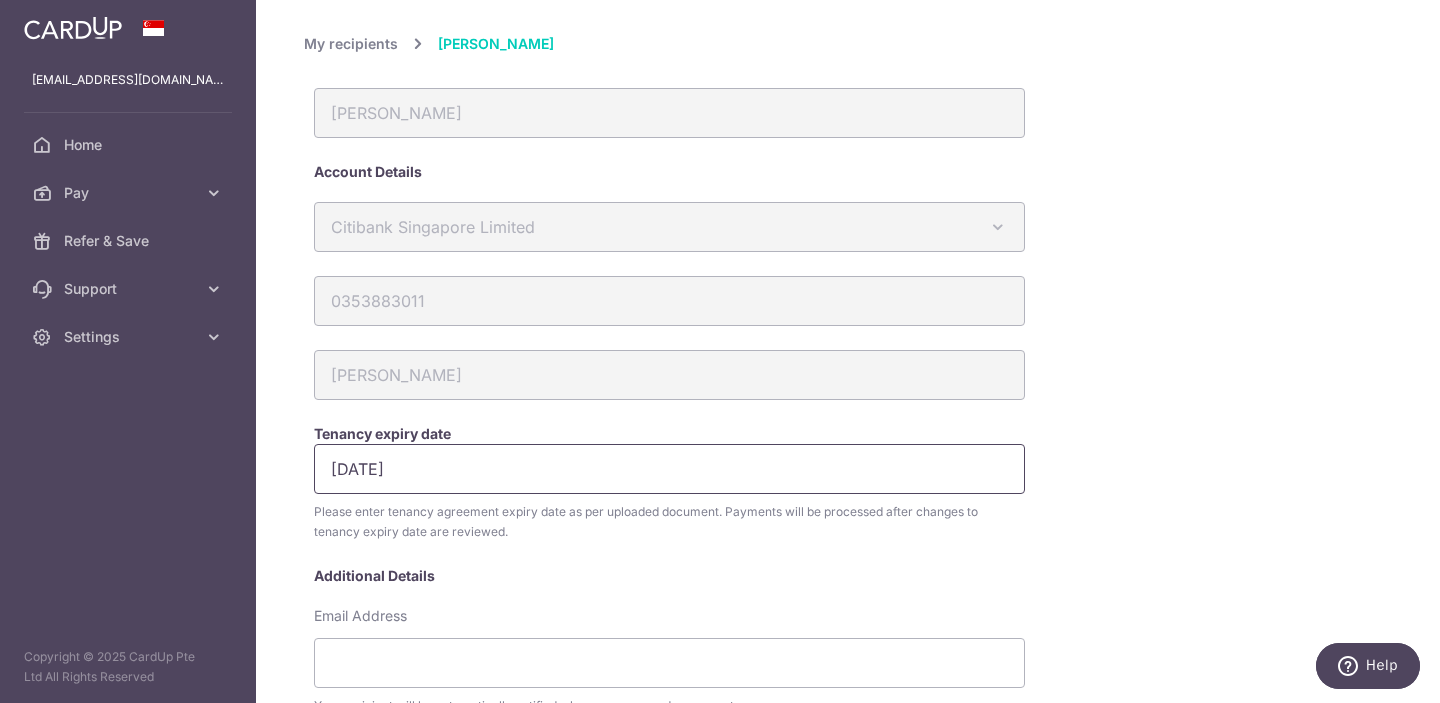 click on "28/02/2027" at bounding box center (669, 469) 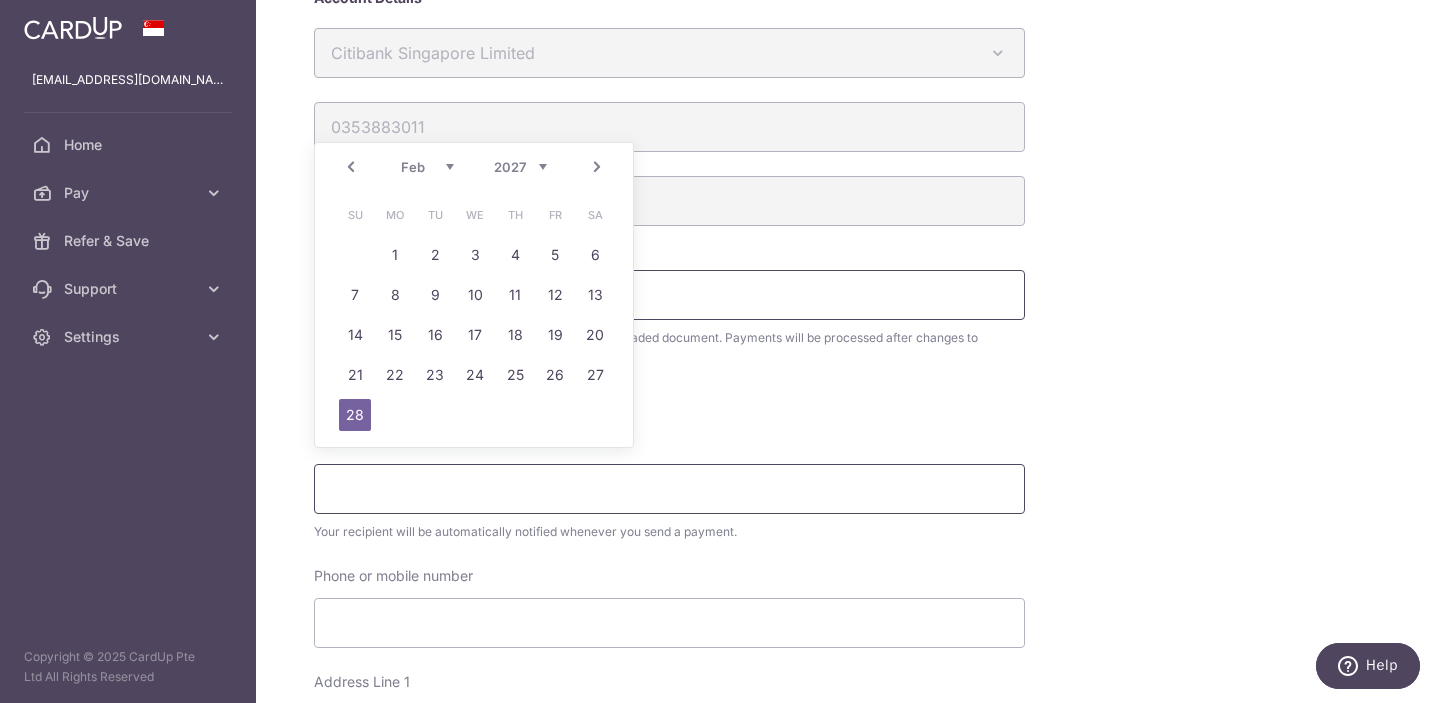 click on "Email Address" at bounding box center (669, 489) 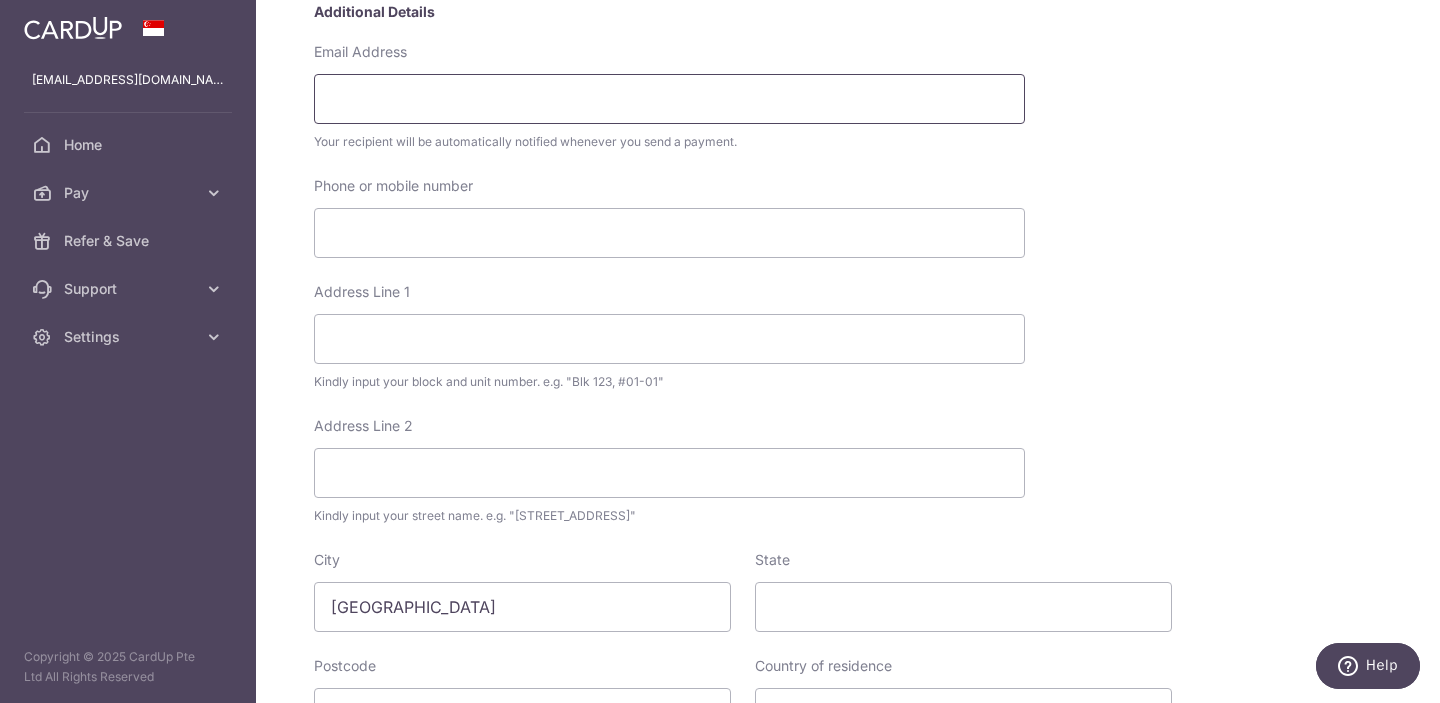 scroll, scrollTop: 0, scrollLeft: 0, axis: both 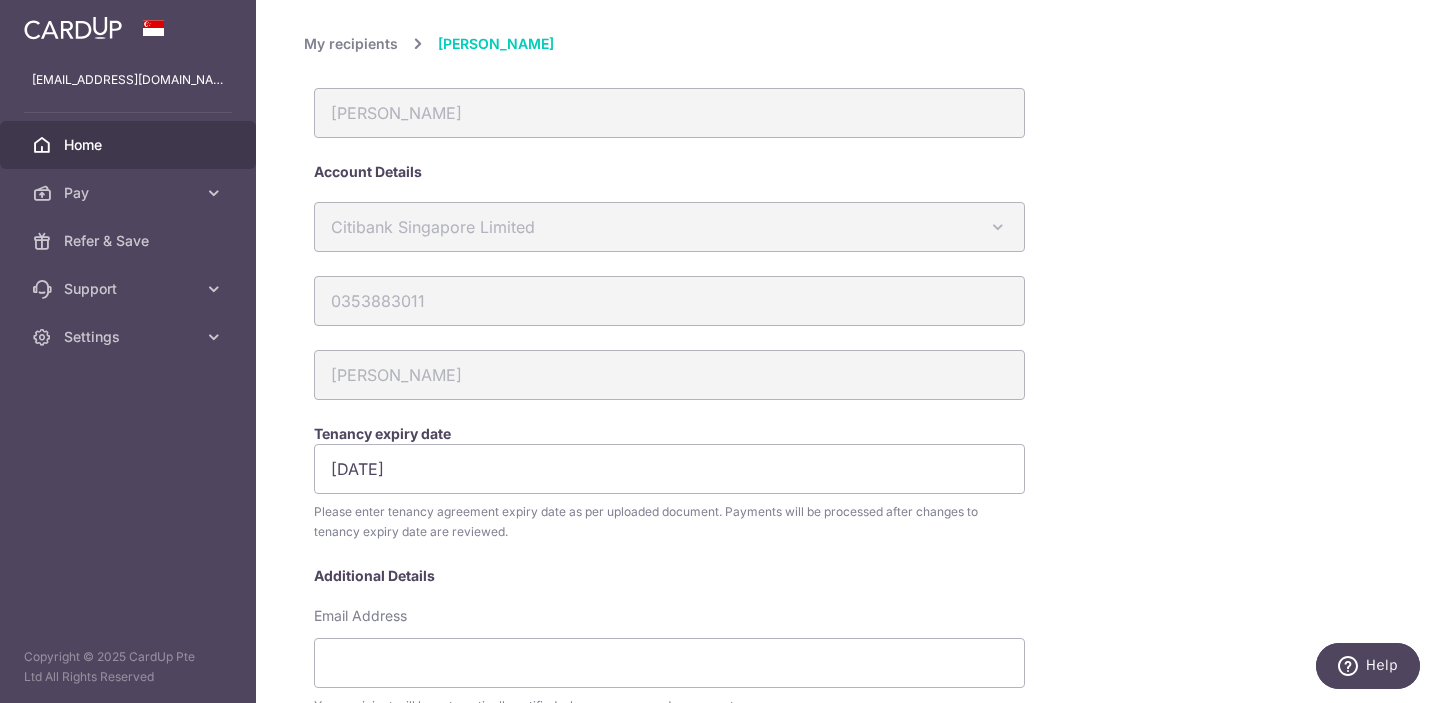 click on "Home" at bounding box center (128, 145) 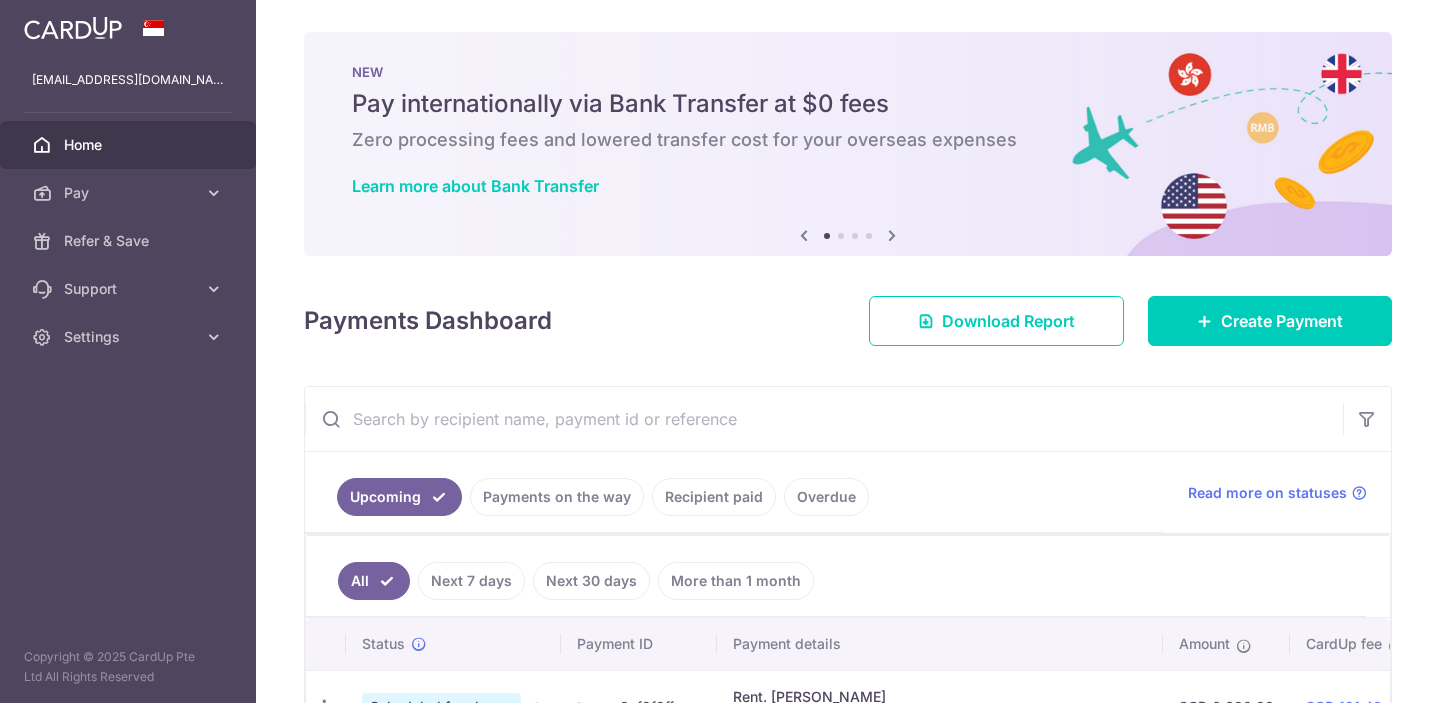 scroll, scrollTop: 0, scrollLeft: 0, axis: both 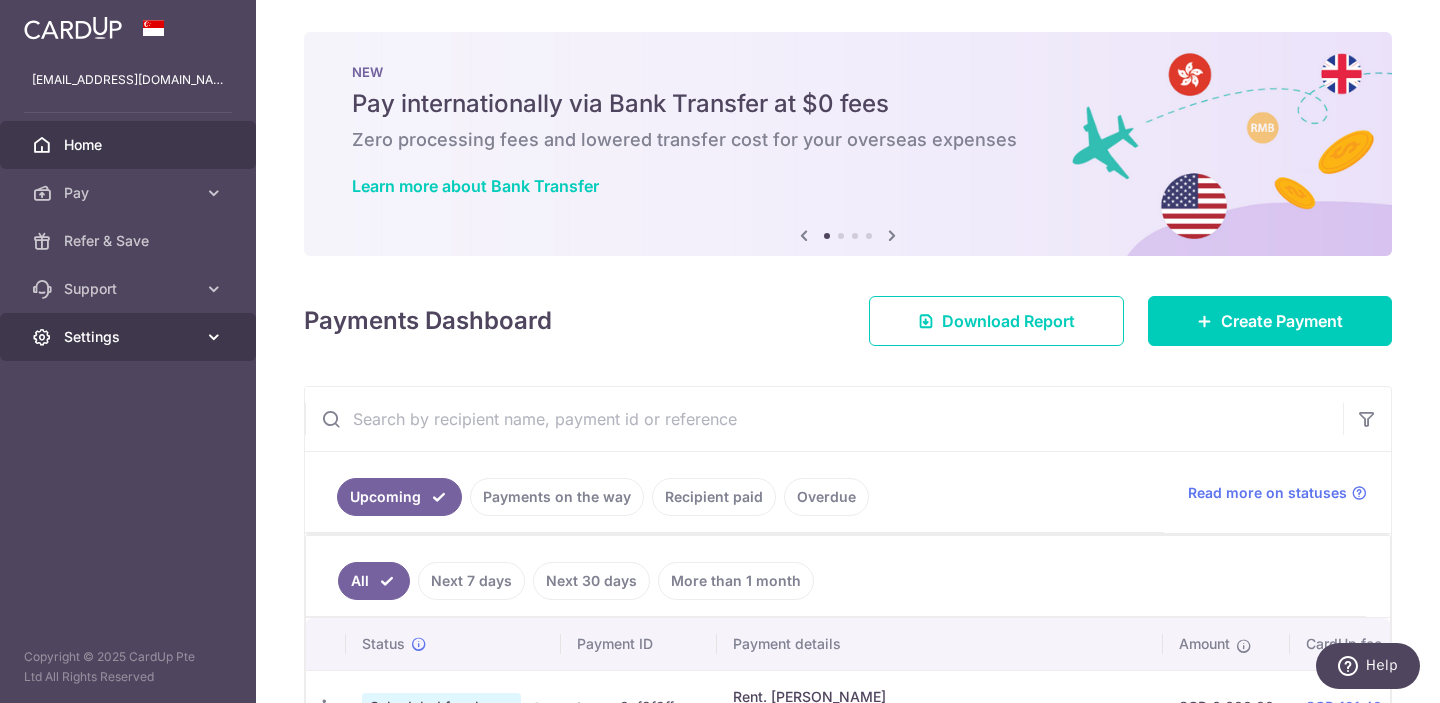 click on "Settings" at bounding box center (130, 337) 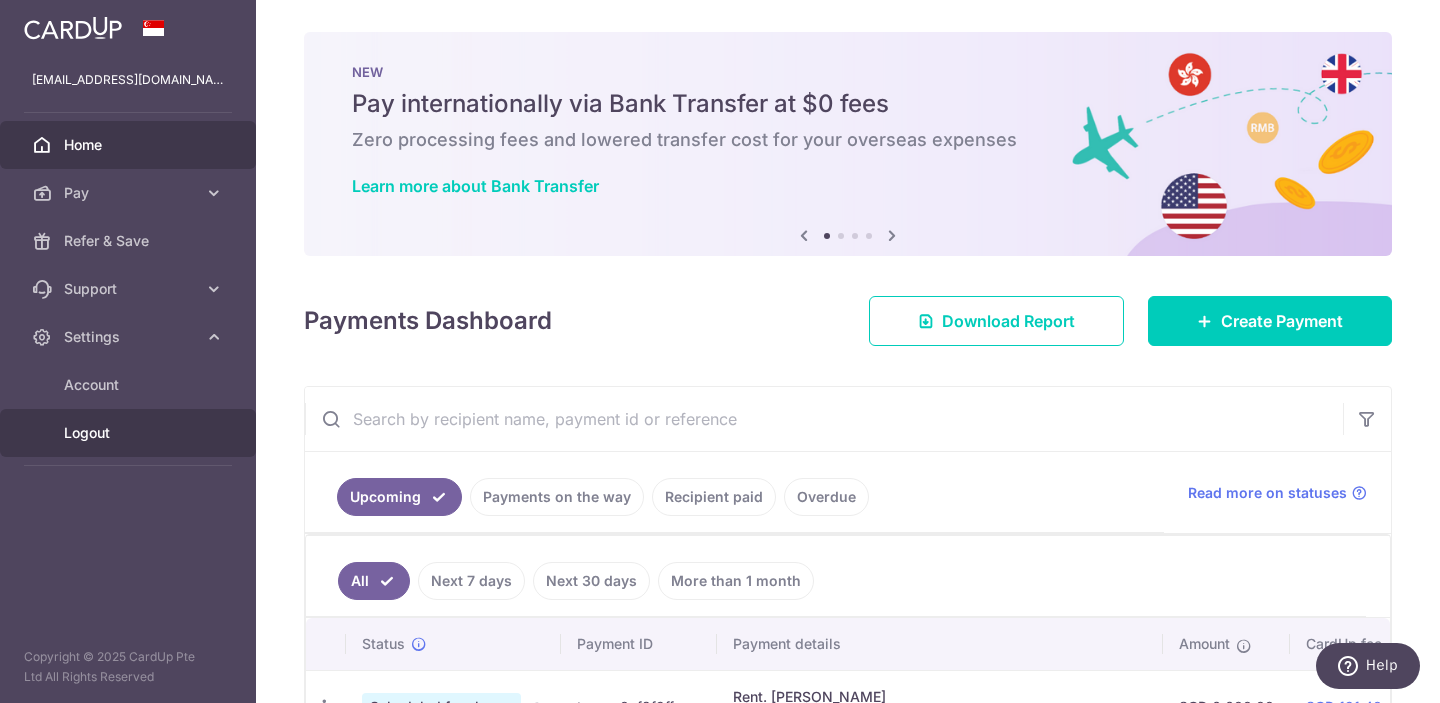 click on "Logout" at bounding box center (130, 433) 